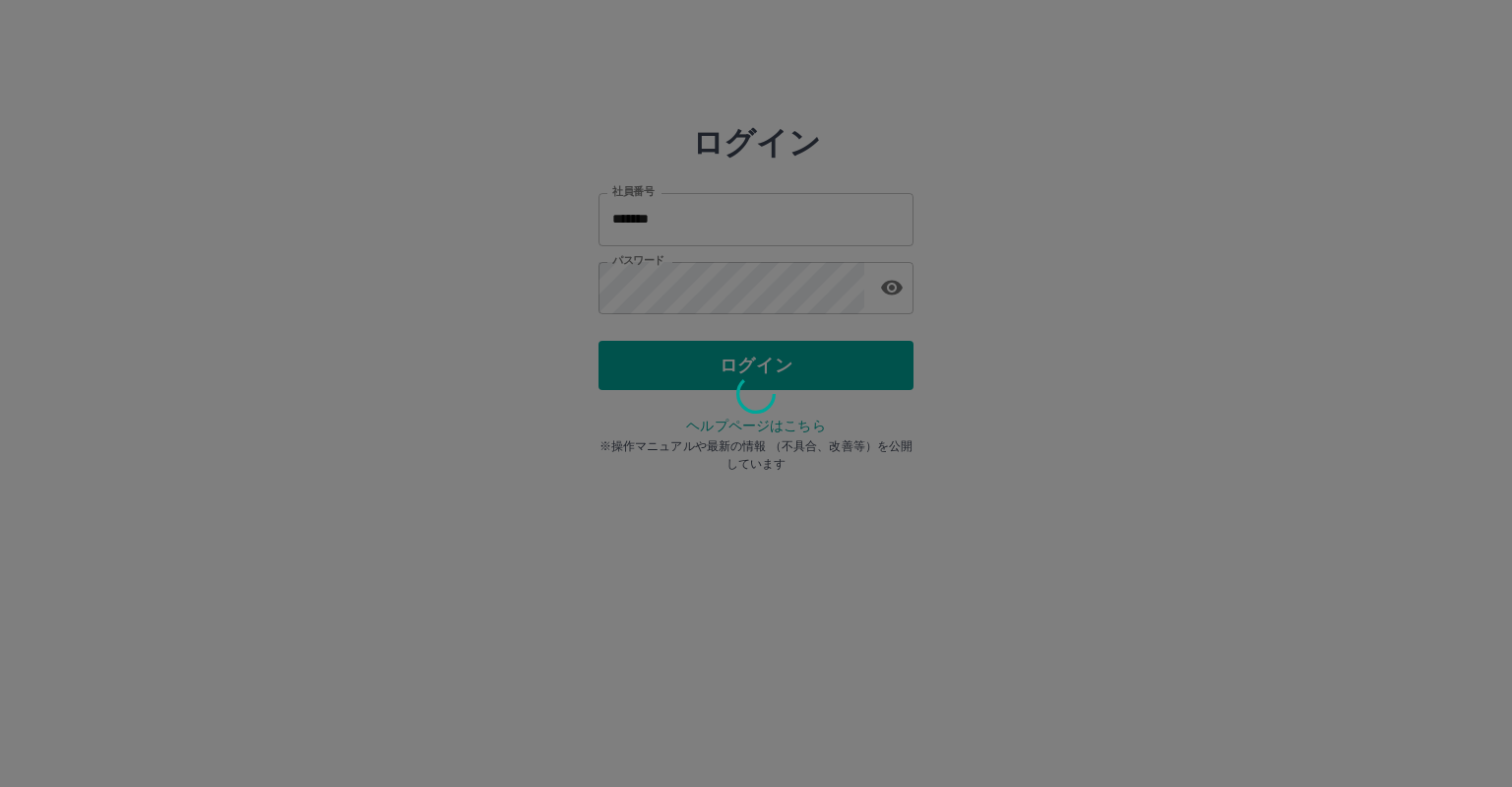 scroll, scrollTop: 0, scrollLeft: 0, axis: both 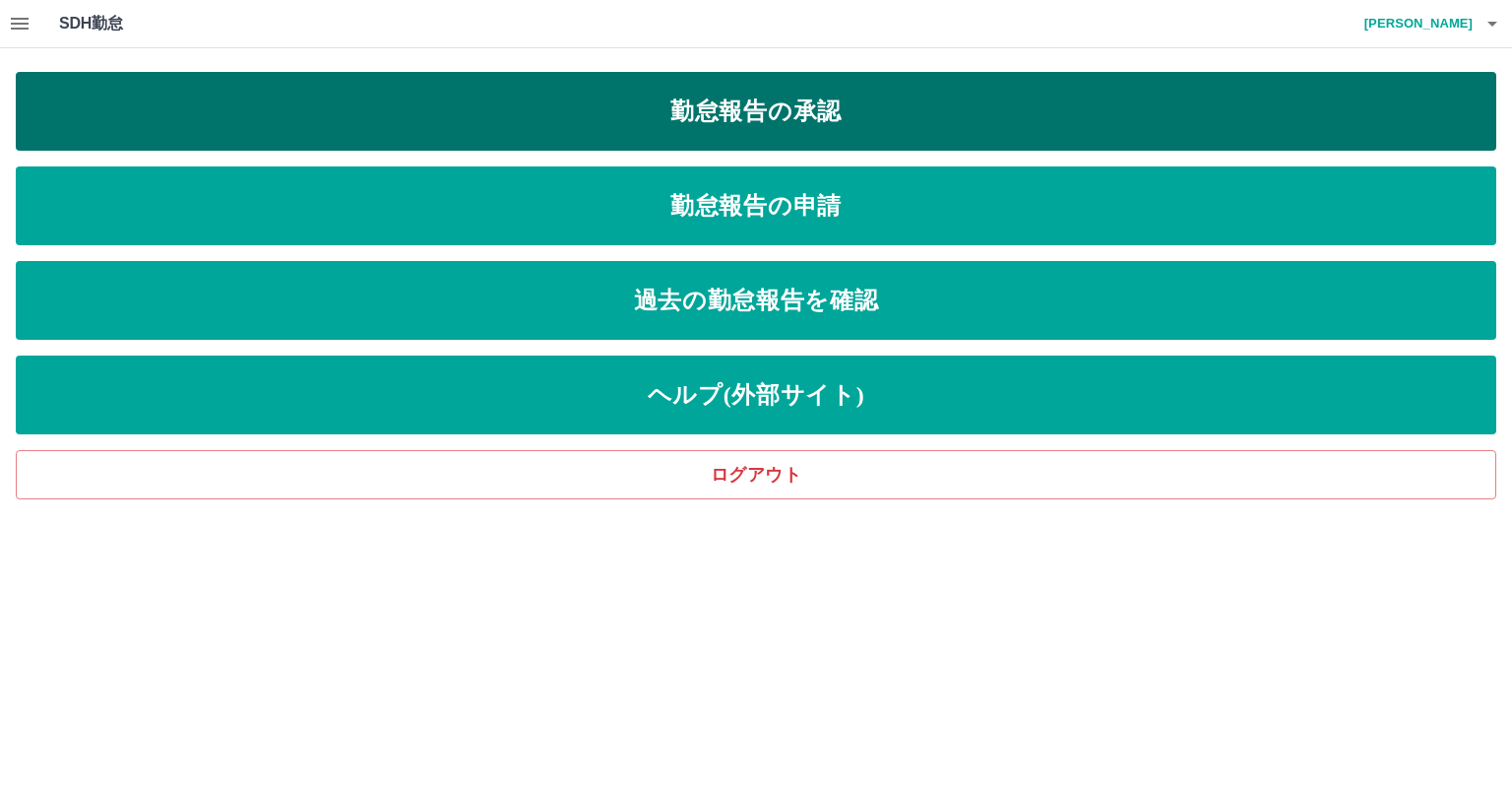 click on "勤怠報告の承認" at bounding box center [756, 111] 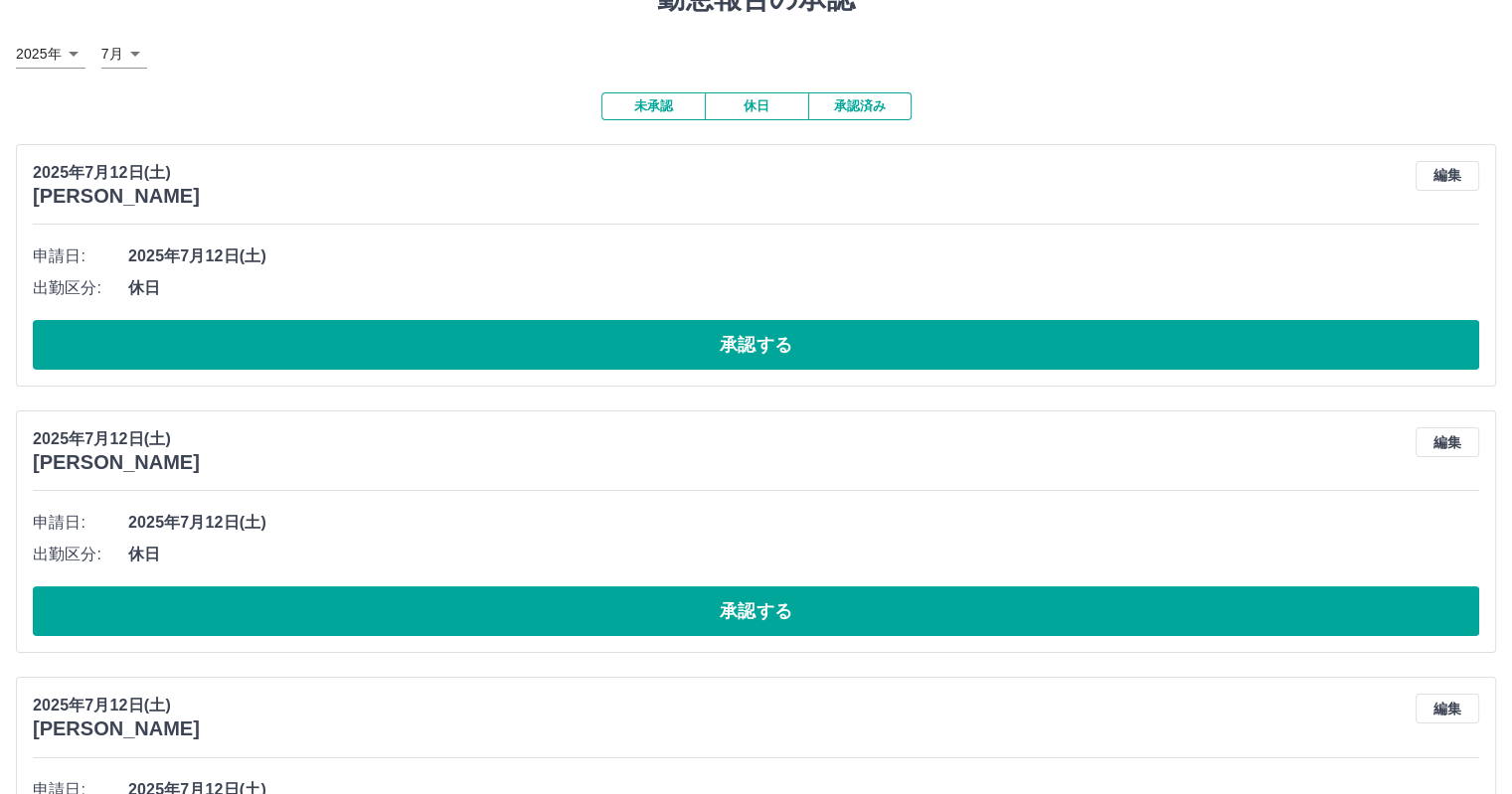 scroll, scrollTop: 0, scrollLeft: 0, axis: both 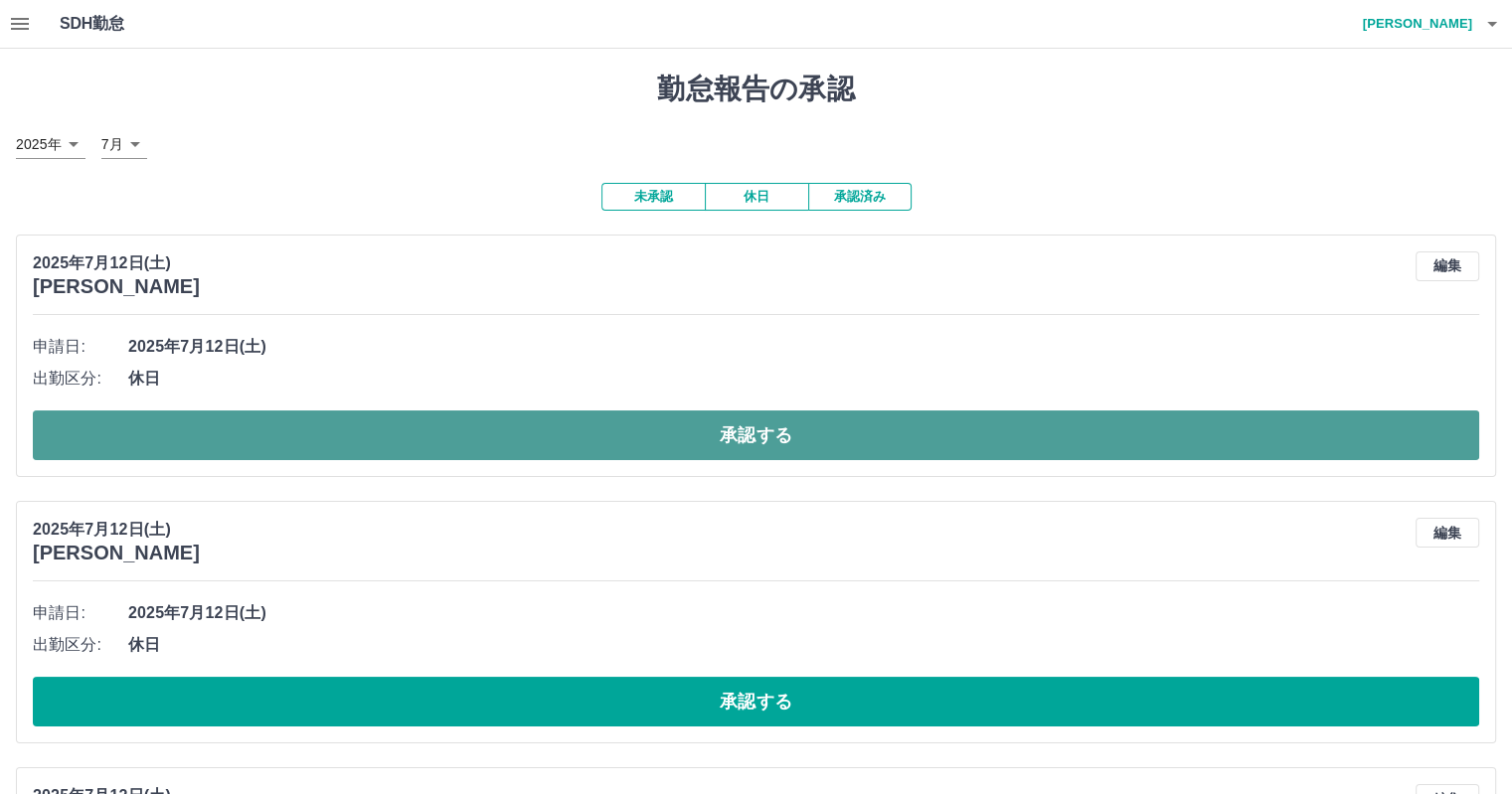 click on "承認する" at bounding box center [756, 435] 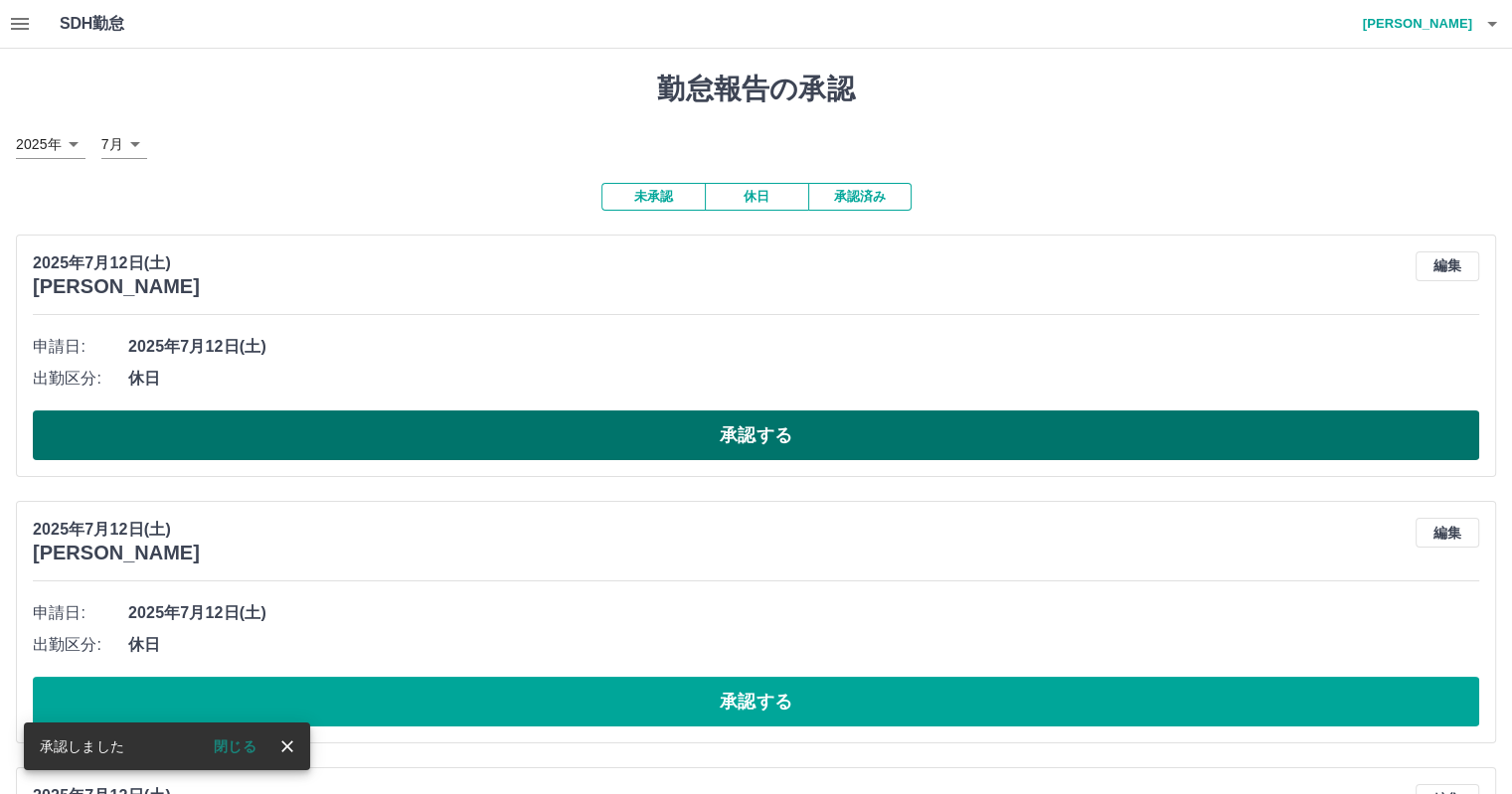 click on "承認する" at bounding box center (756, 435) 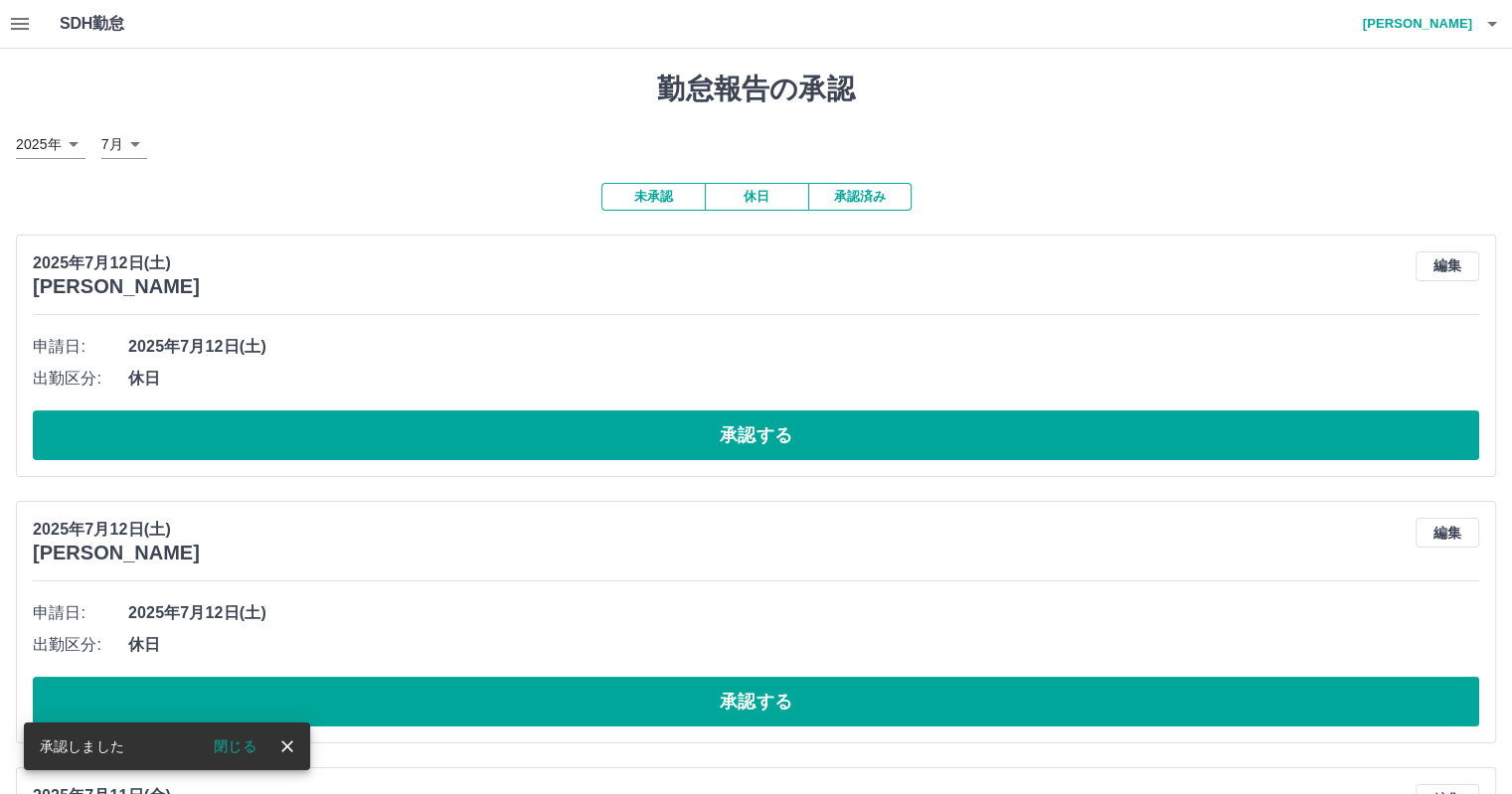 click on "承認する" at bounding box center [756, 435] 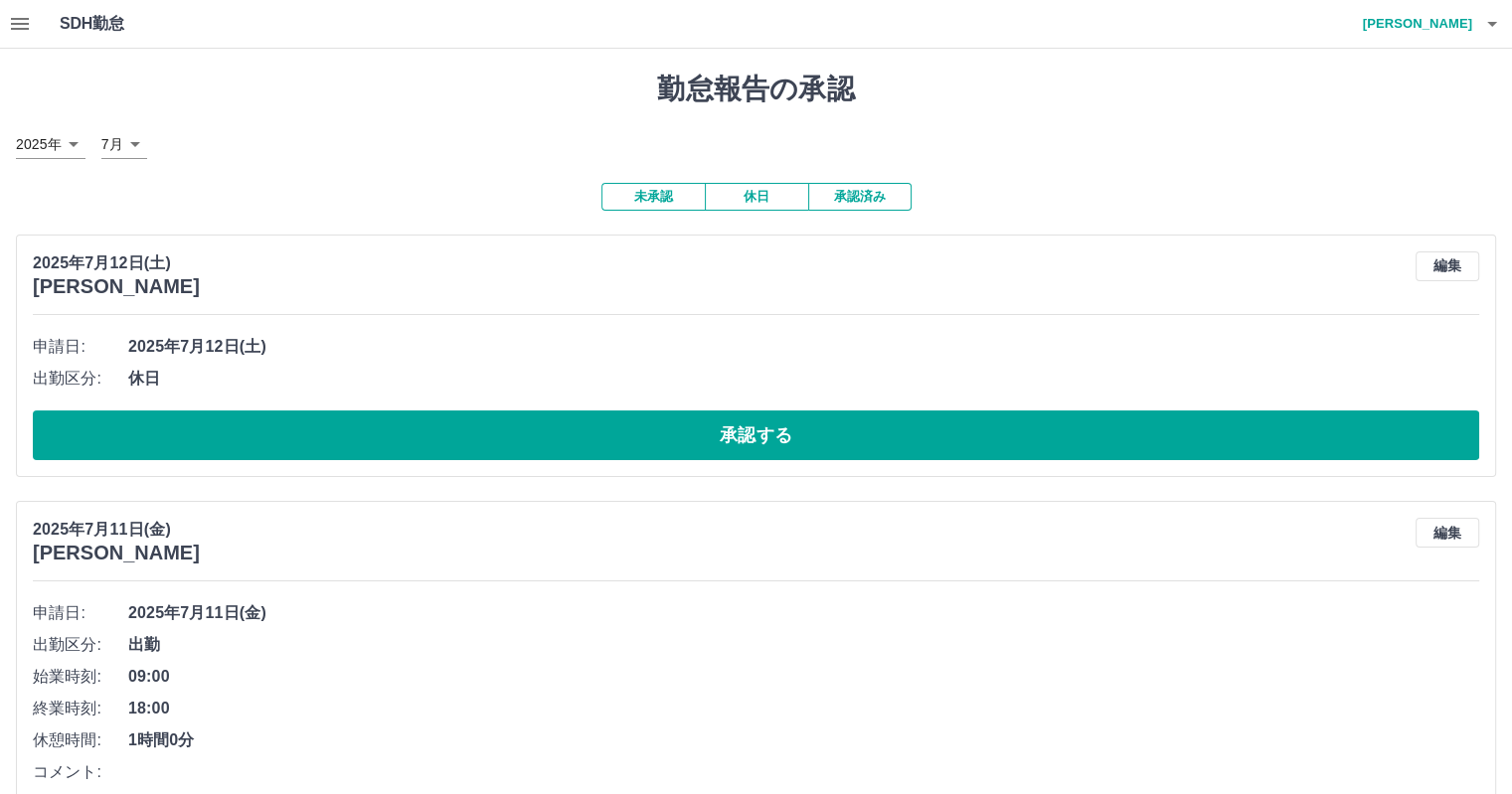 click 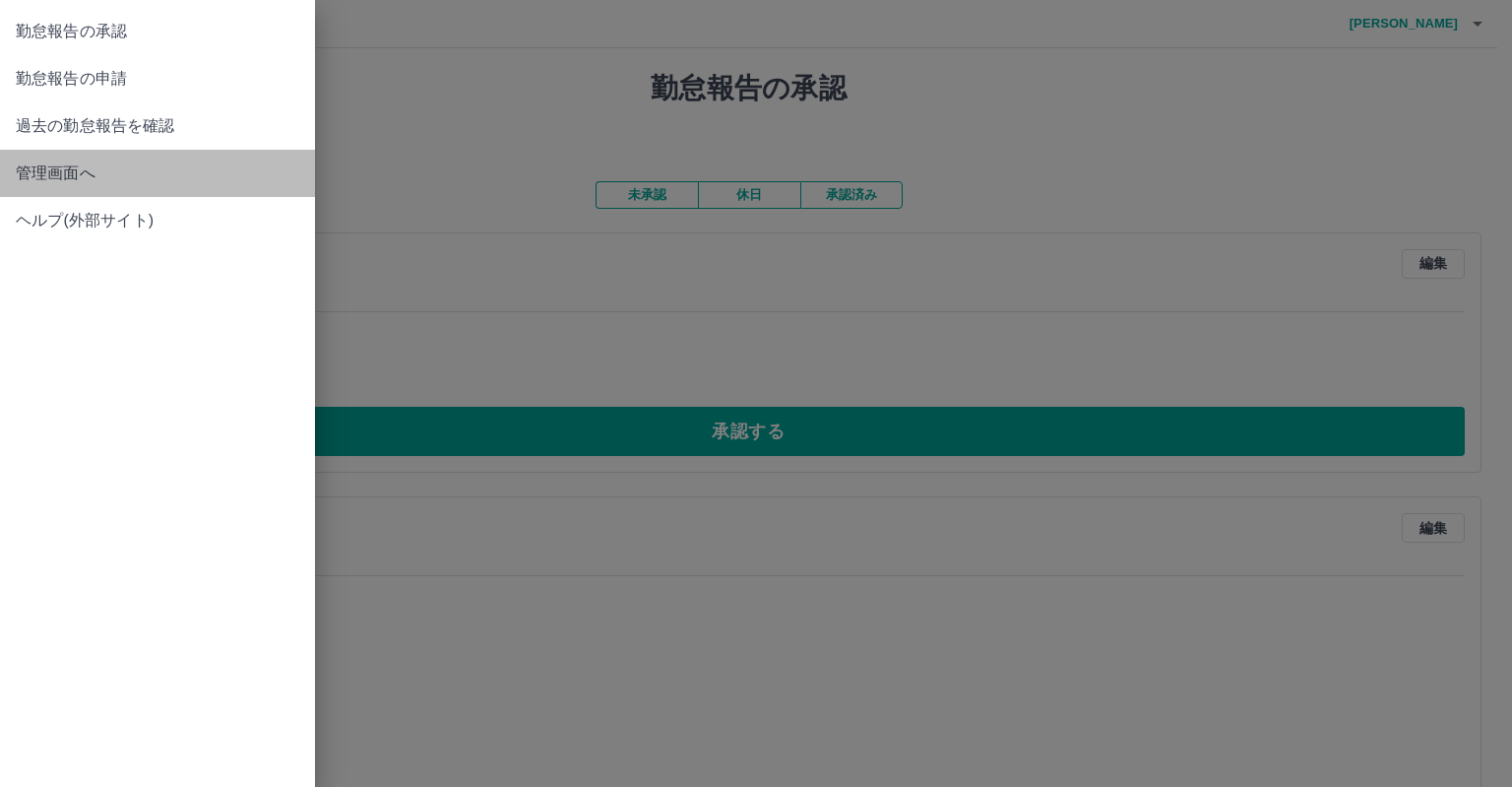 click on "管理画面へ" at bounding box center [158, 173] 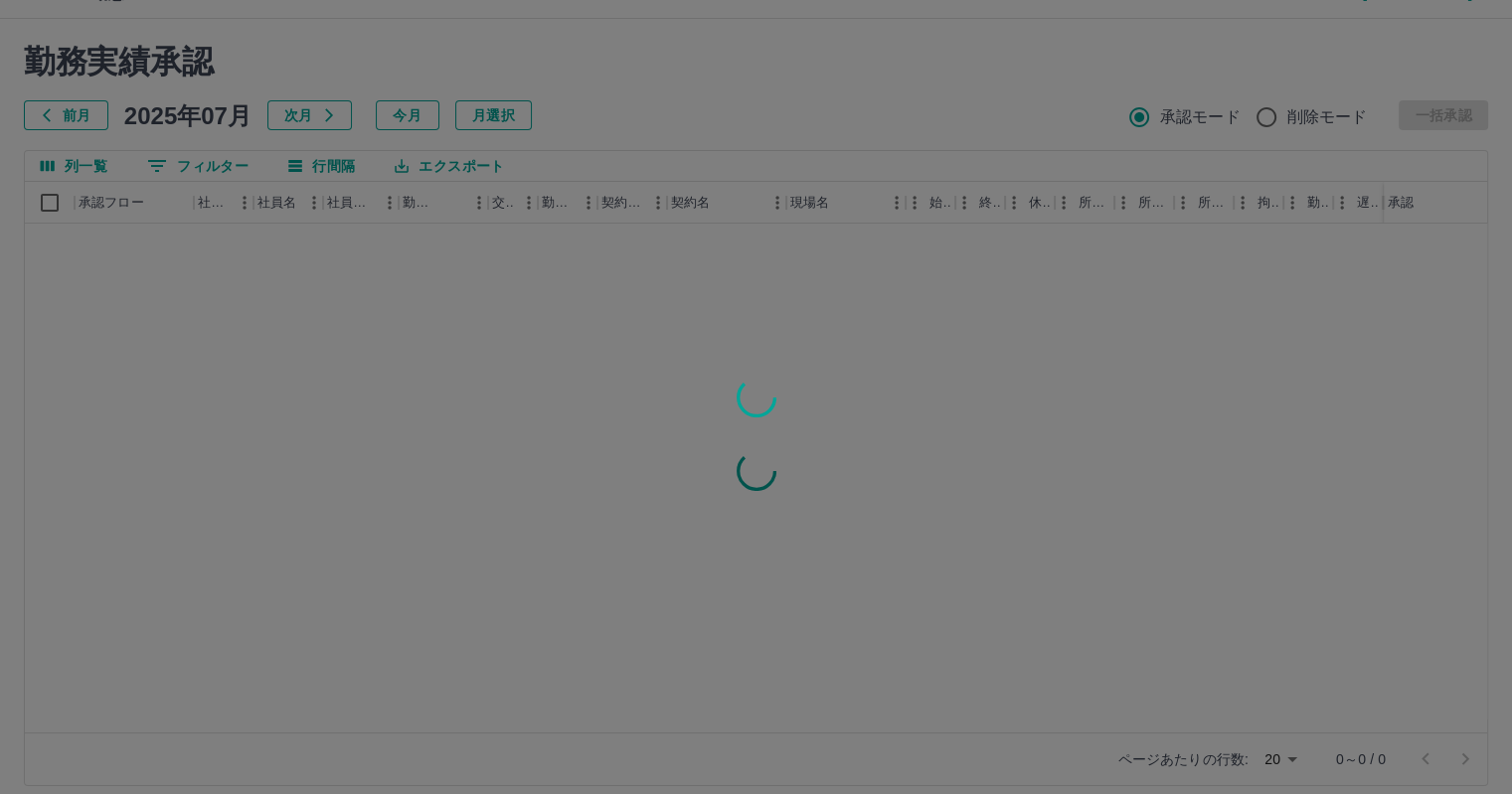 scroll, scrollTop: 46, scrollLeft: 0, axis: vertical 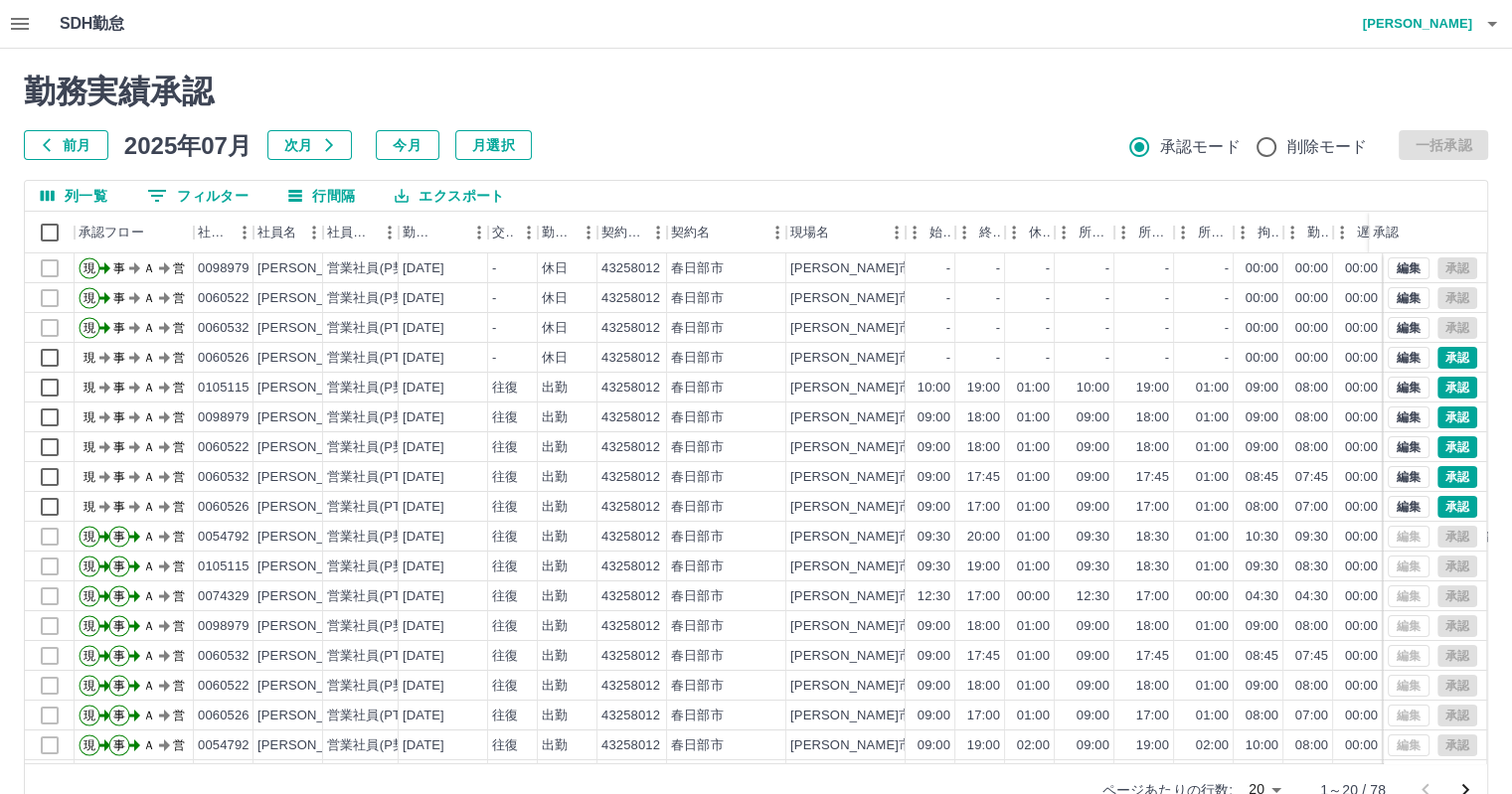 click at bounding box center [20, 24] 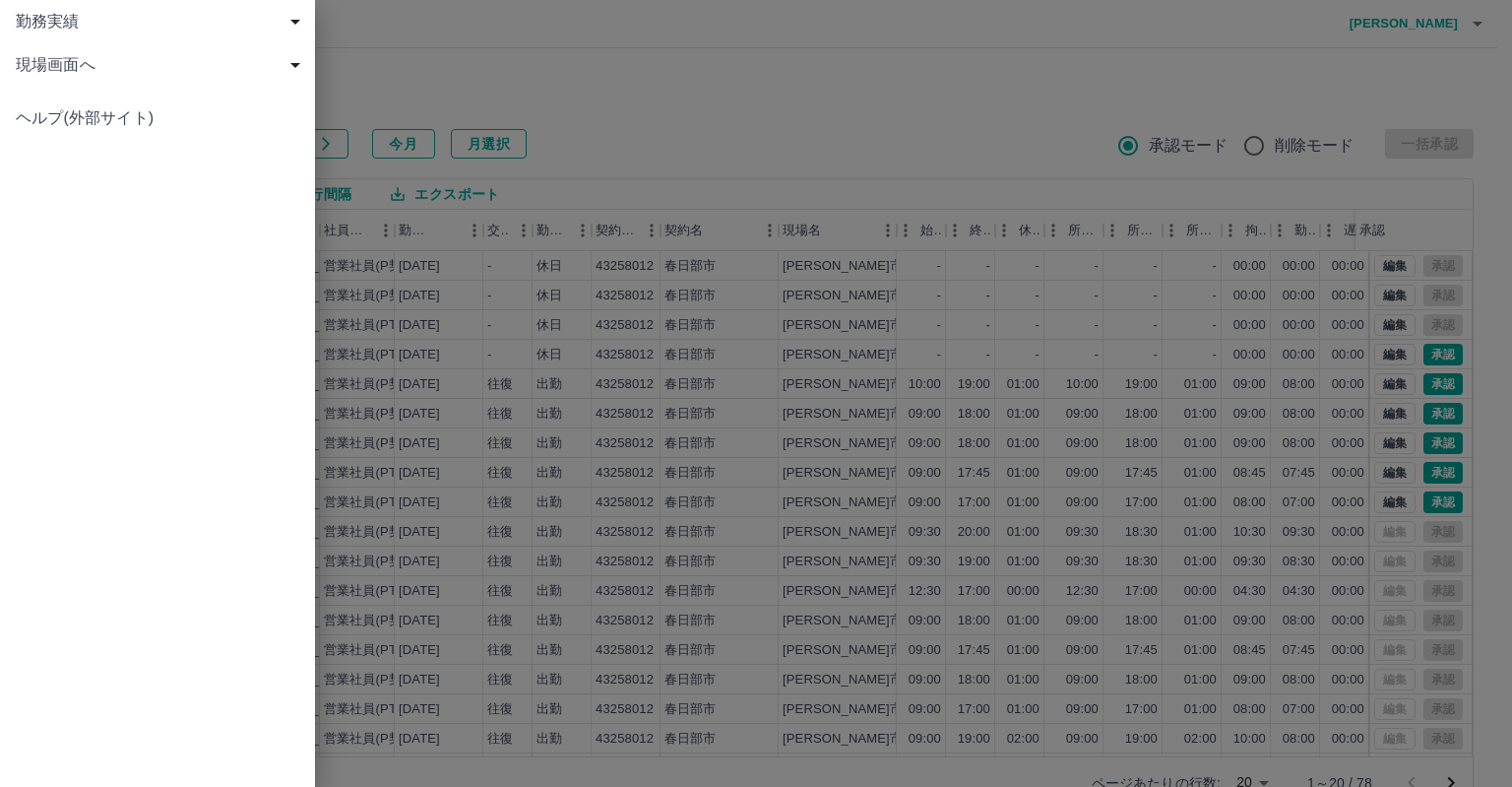click at bounding box center (756, 393) 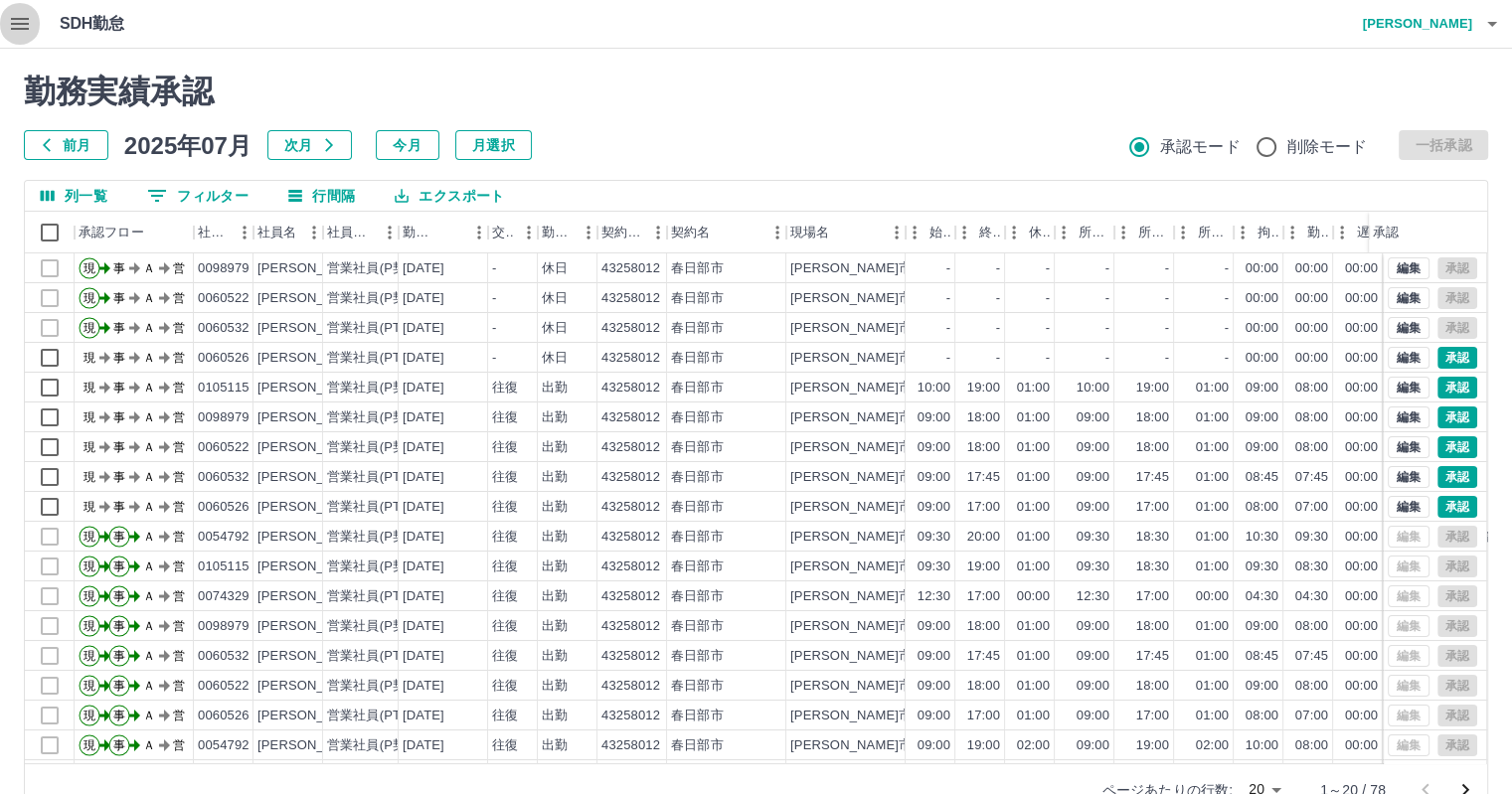click 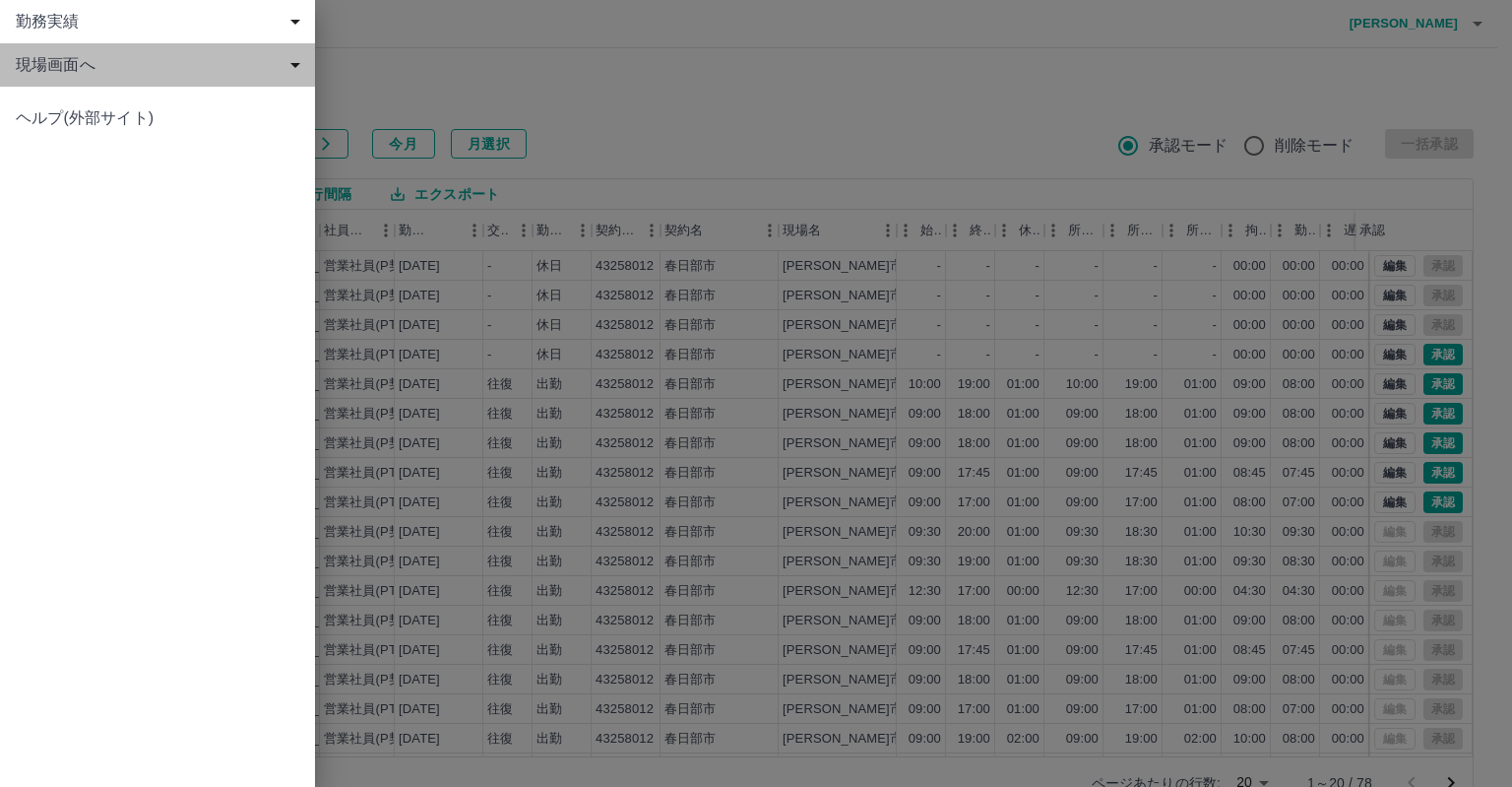 click on "現場画面へ" at bounding box center (161, 65) 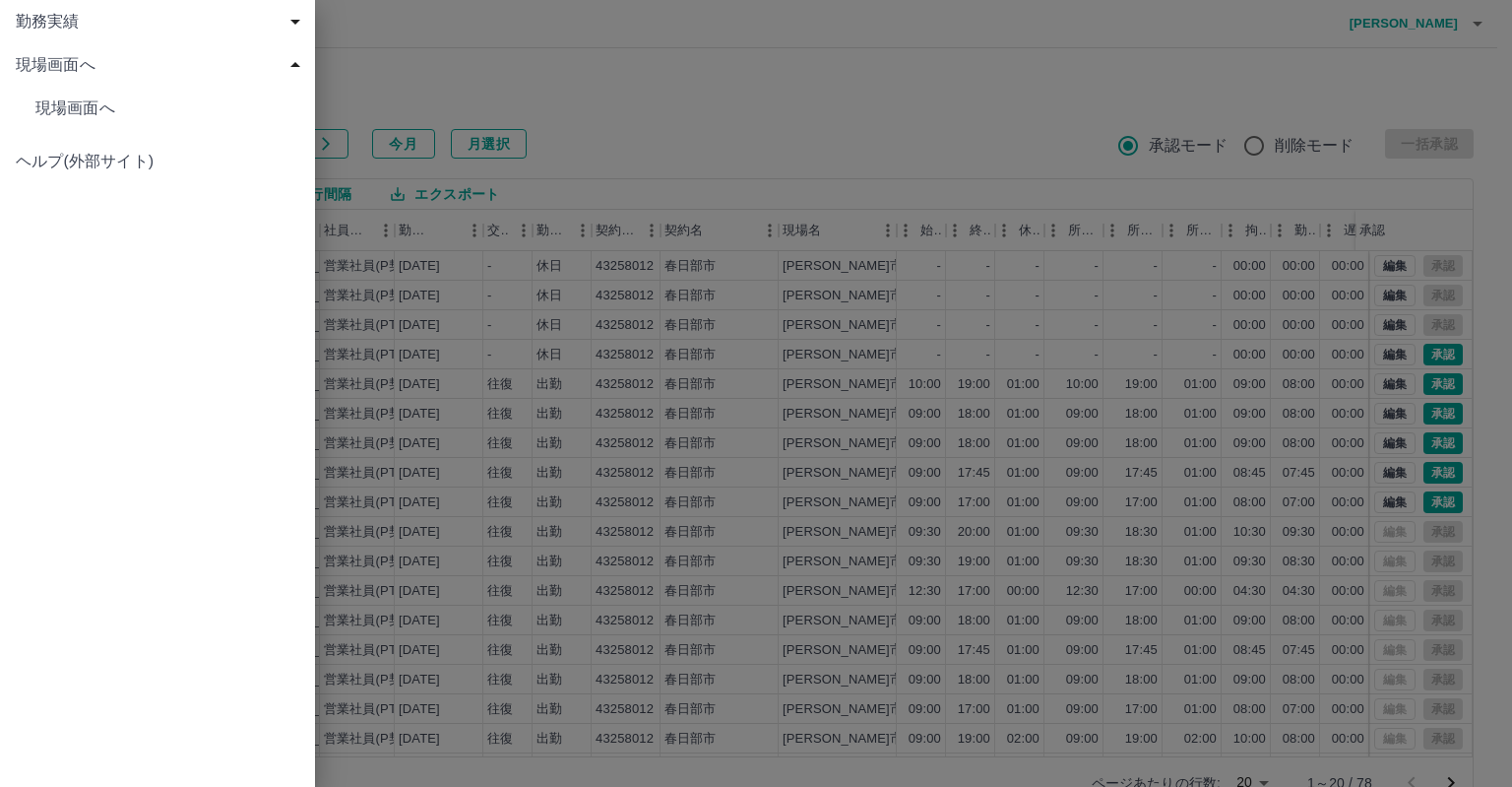 click at bounding box center [756, 393] 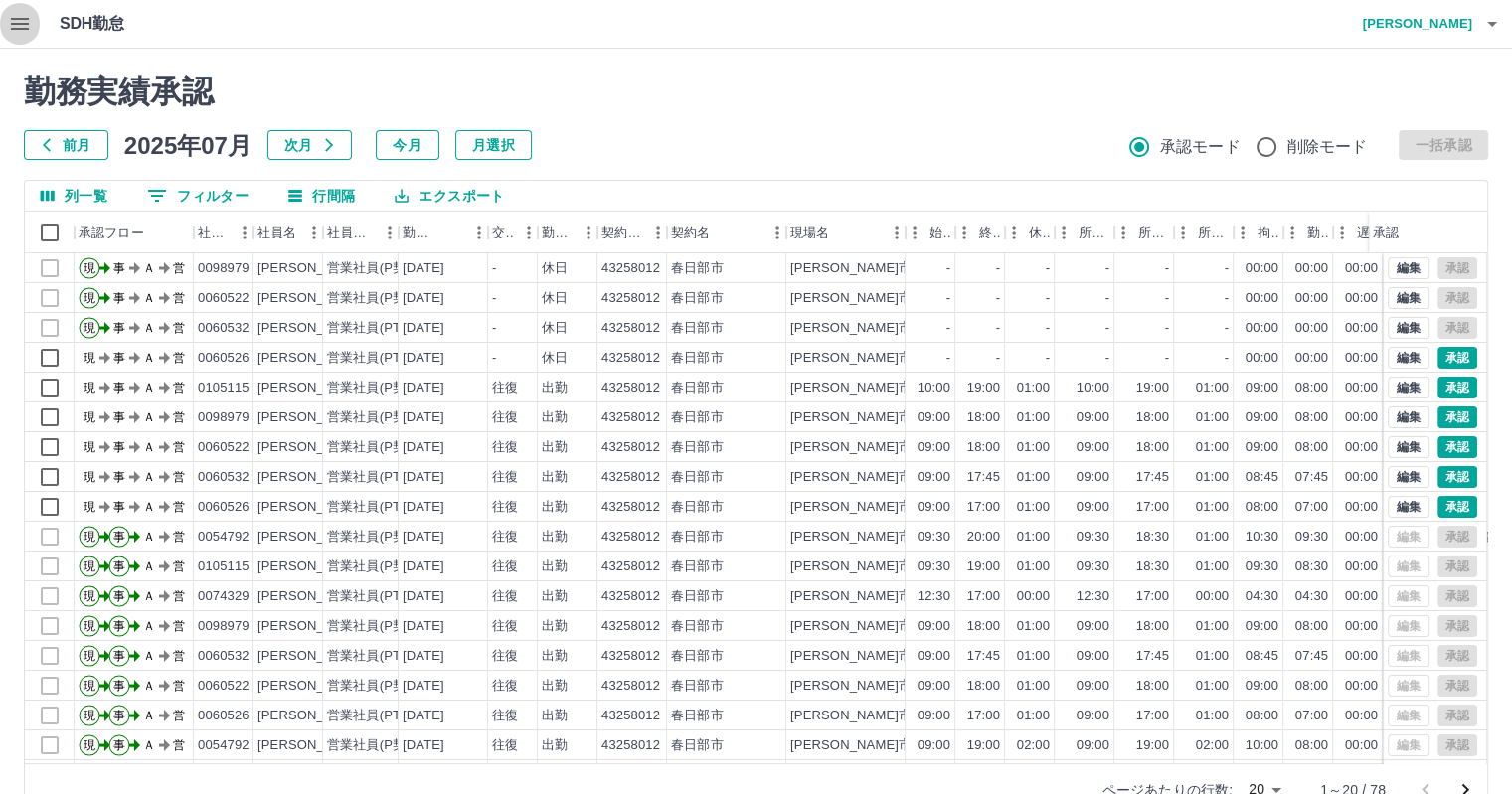click on "SDH勤怠 [PERSON_NAME]" at bounding box center [756, 24] 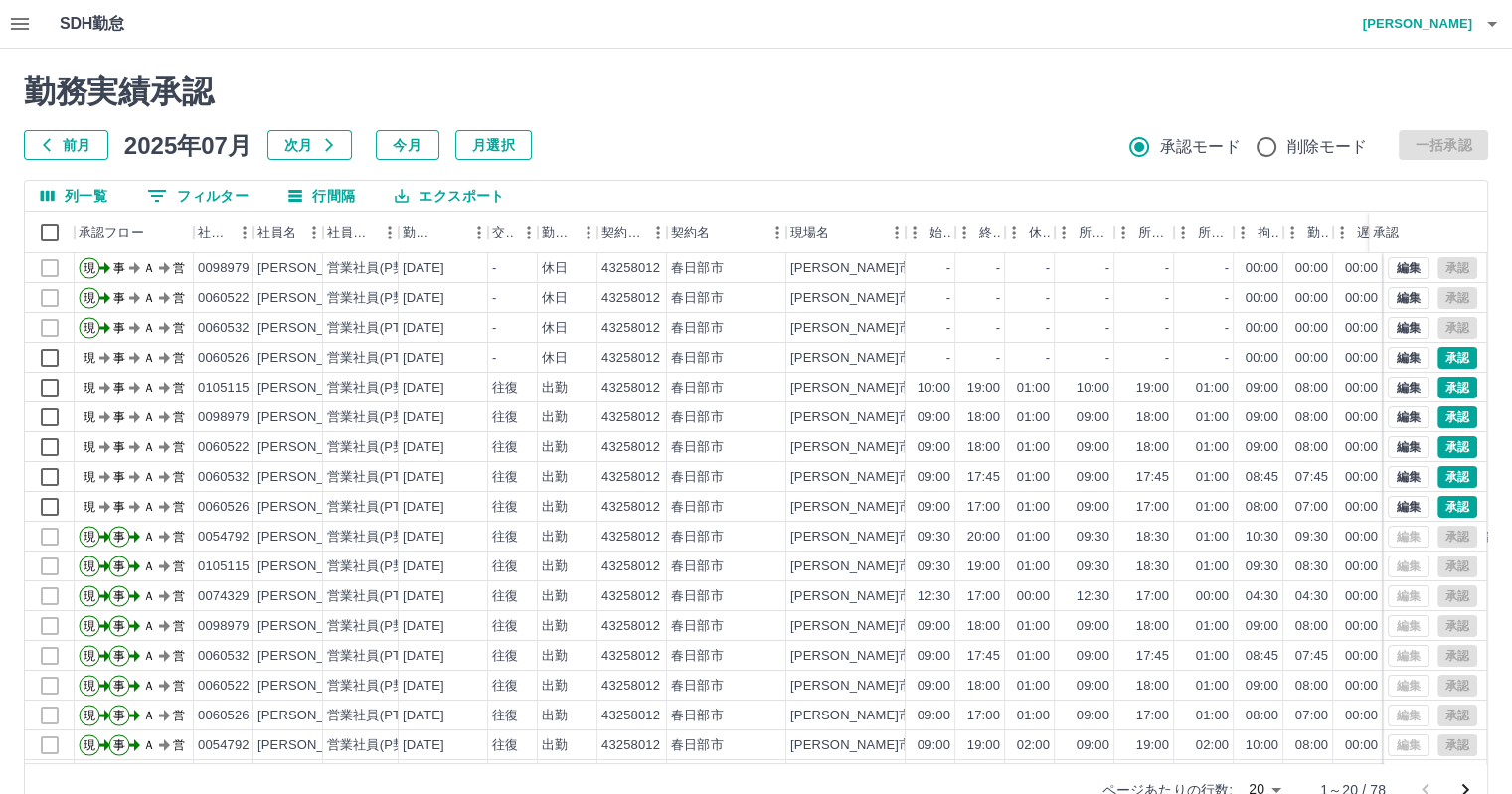 click 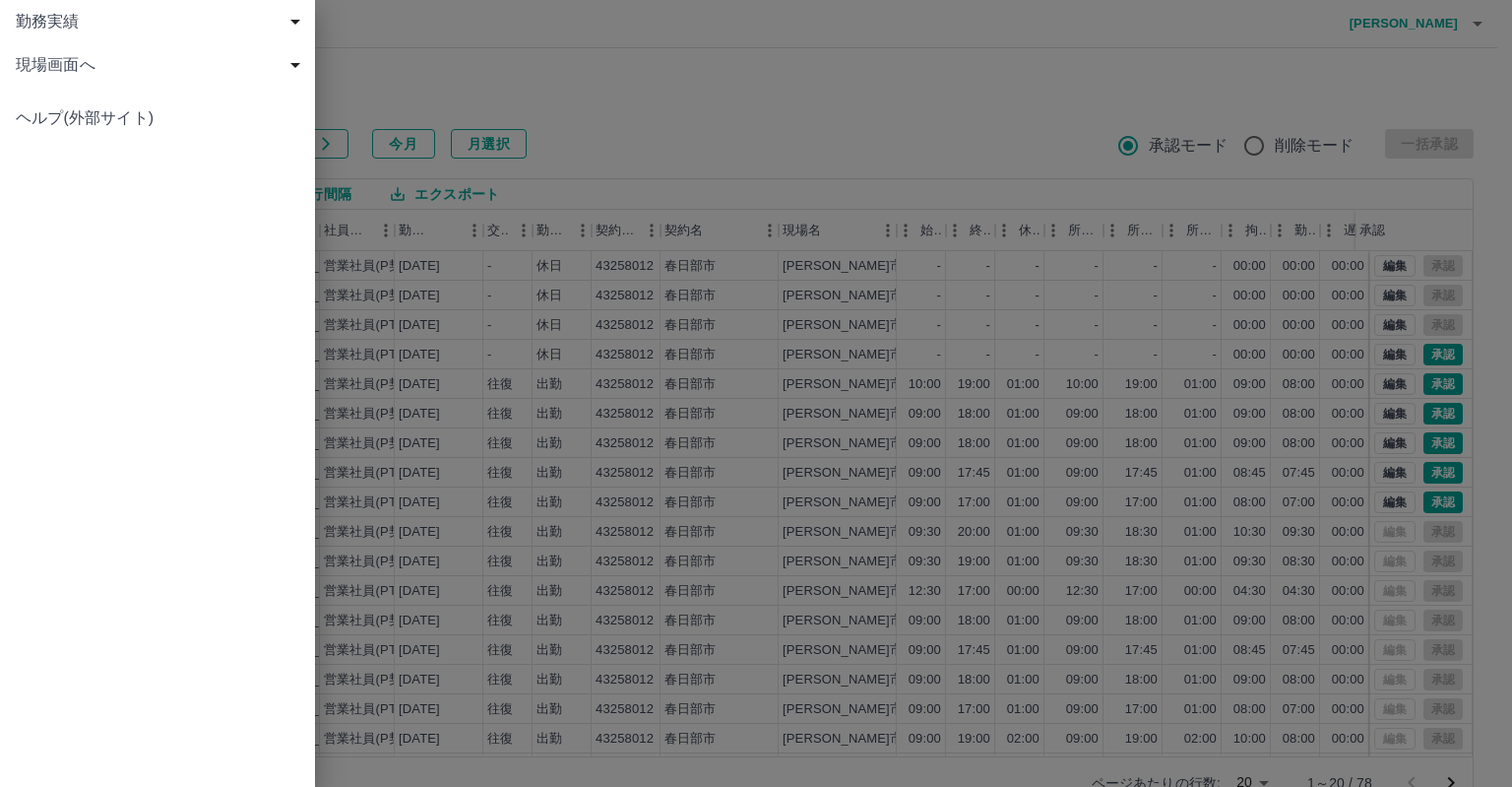 click on "現場画面へ" at bounding box center (161, 65) 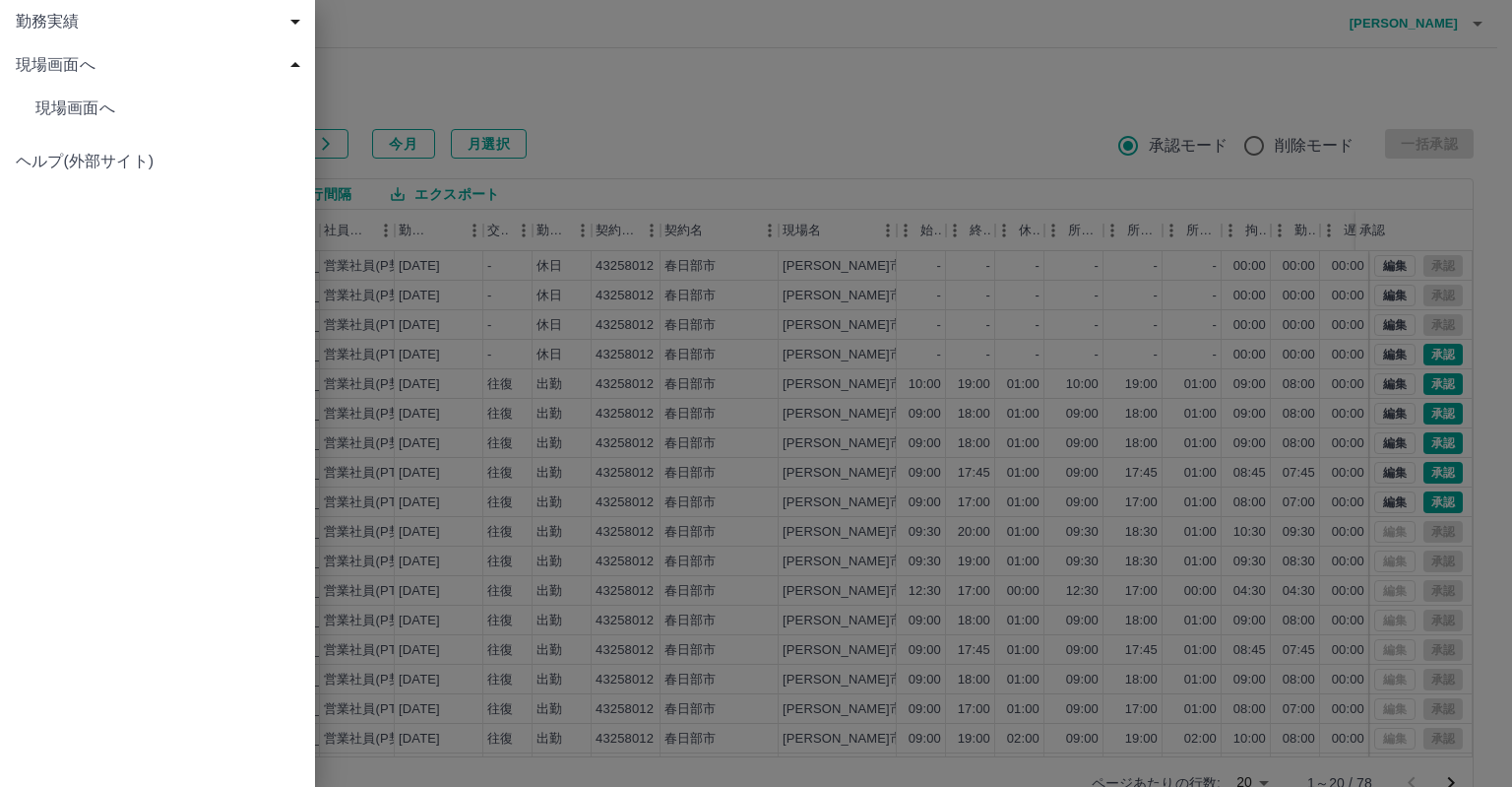 click at bounding box center (756, 393) 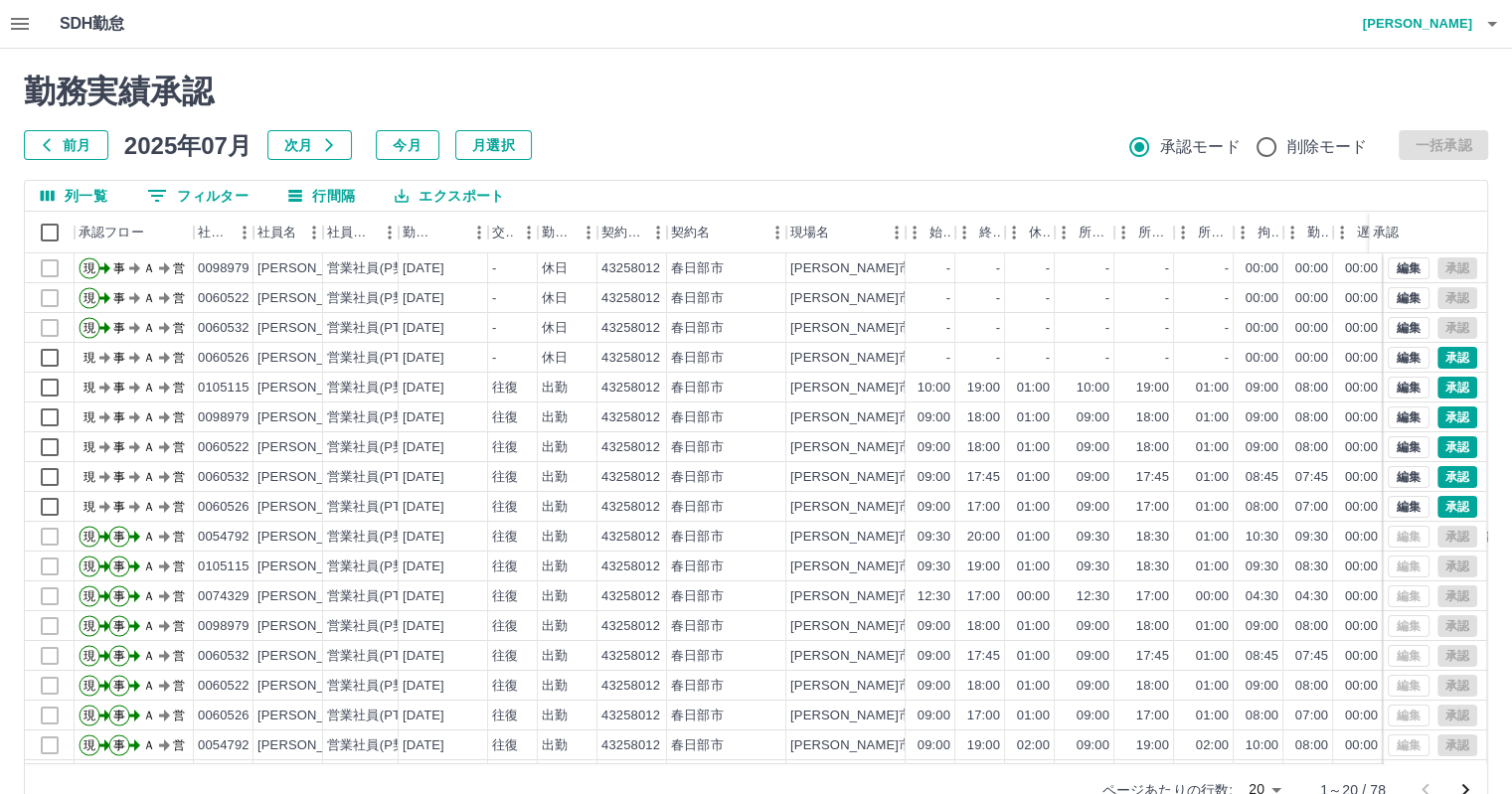 click at bounding box center [20, 24] 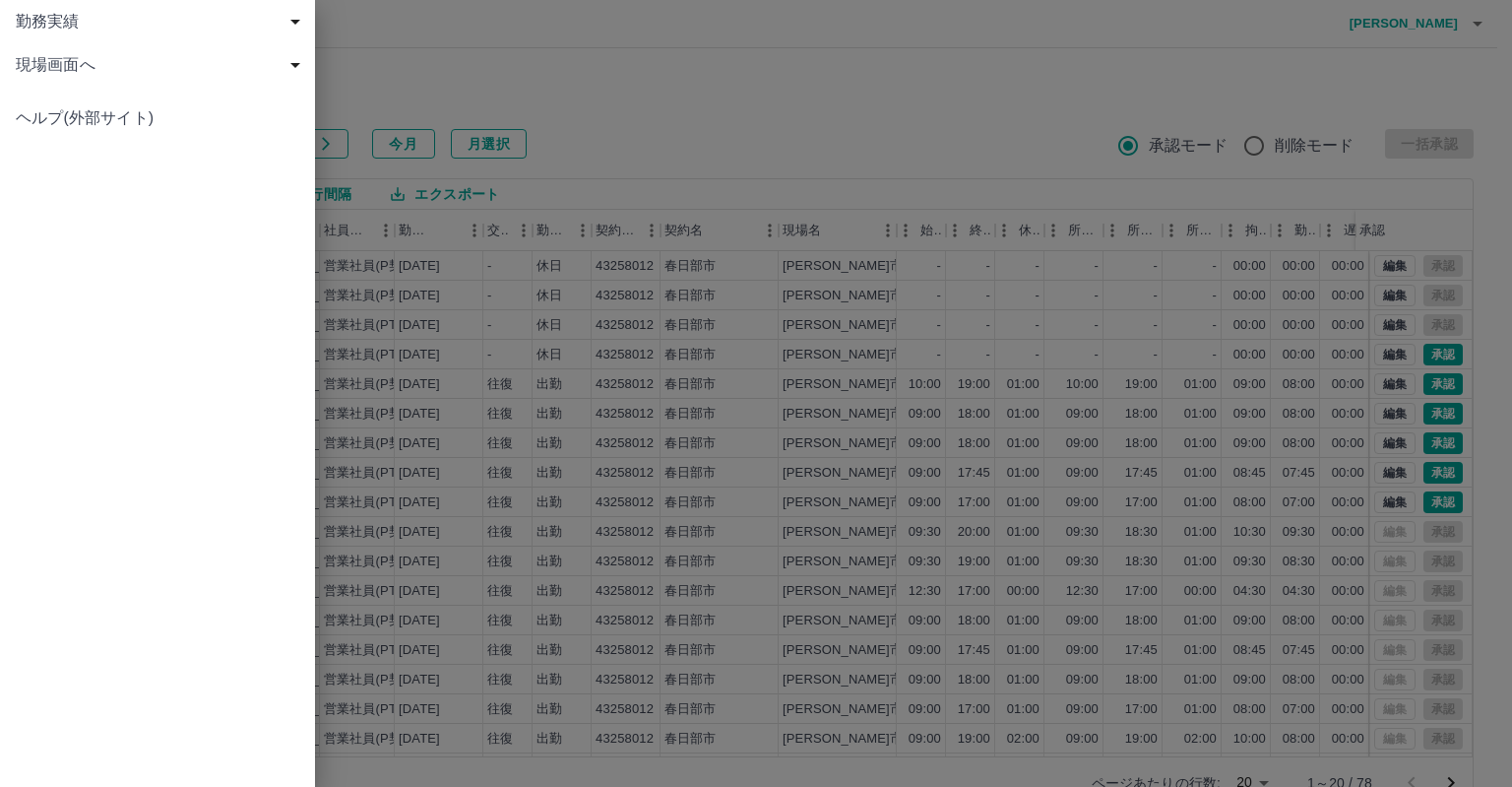 click on "現場画面へ" at bounding box center [158, 65] 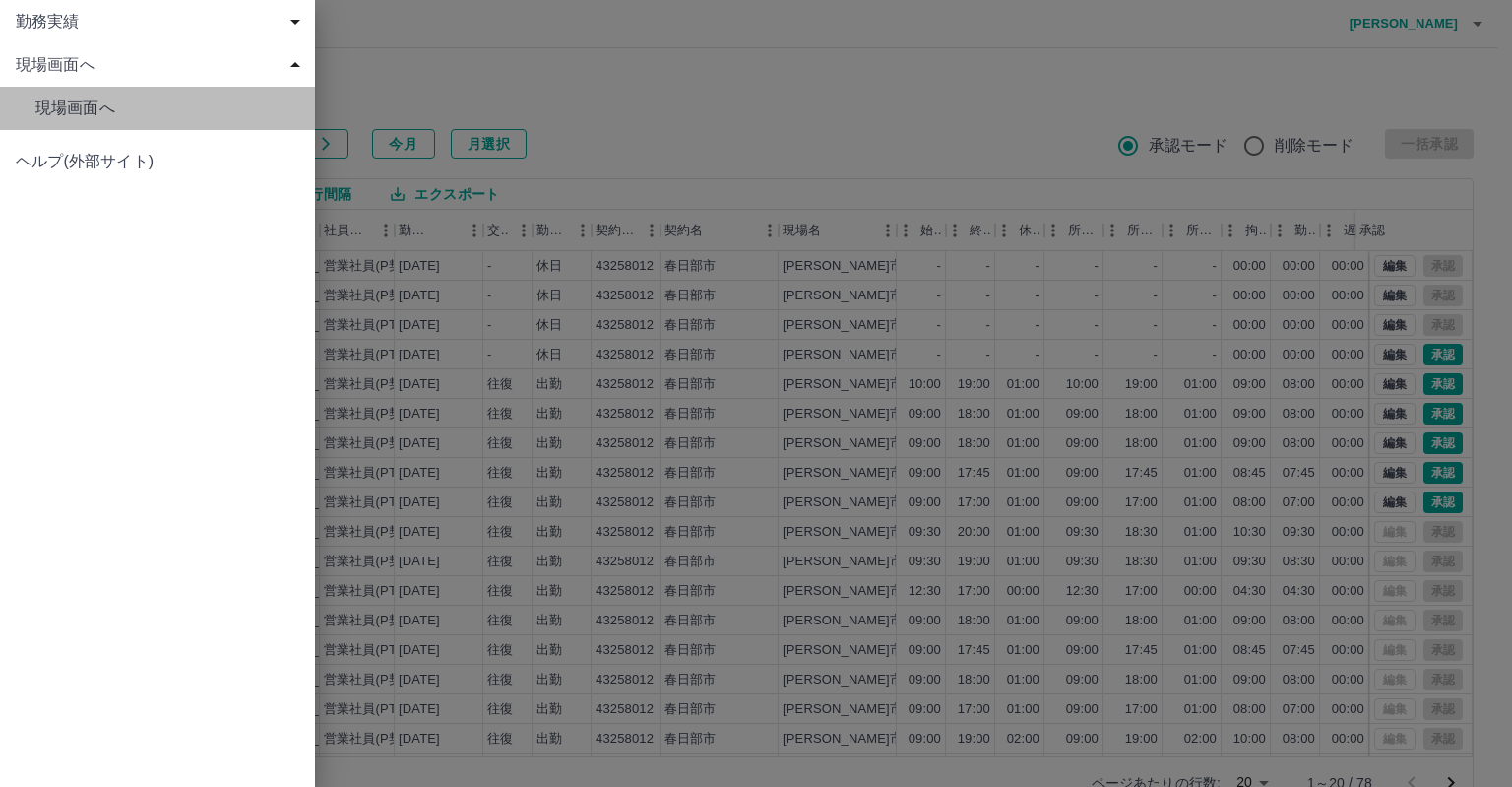 click on "現場画面へ" at bounding box center [158, 108] 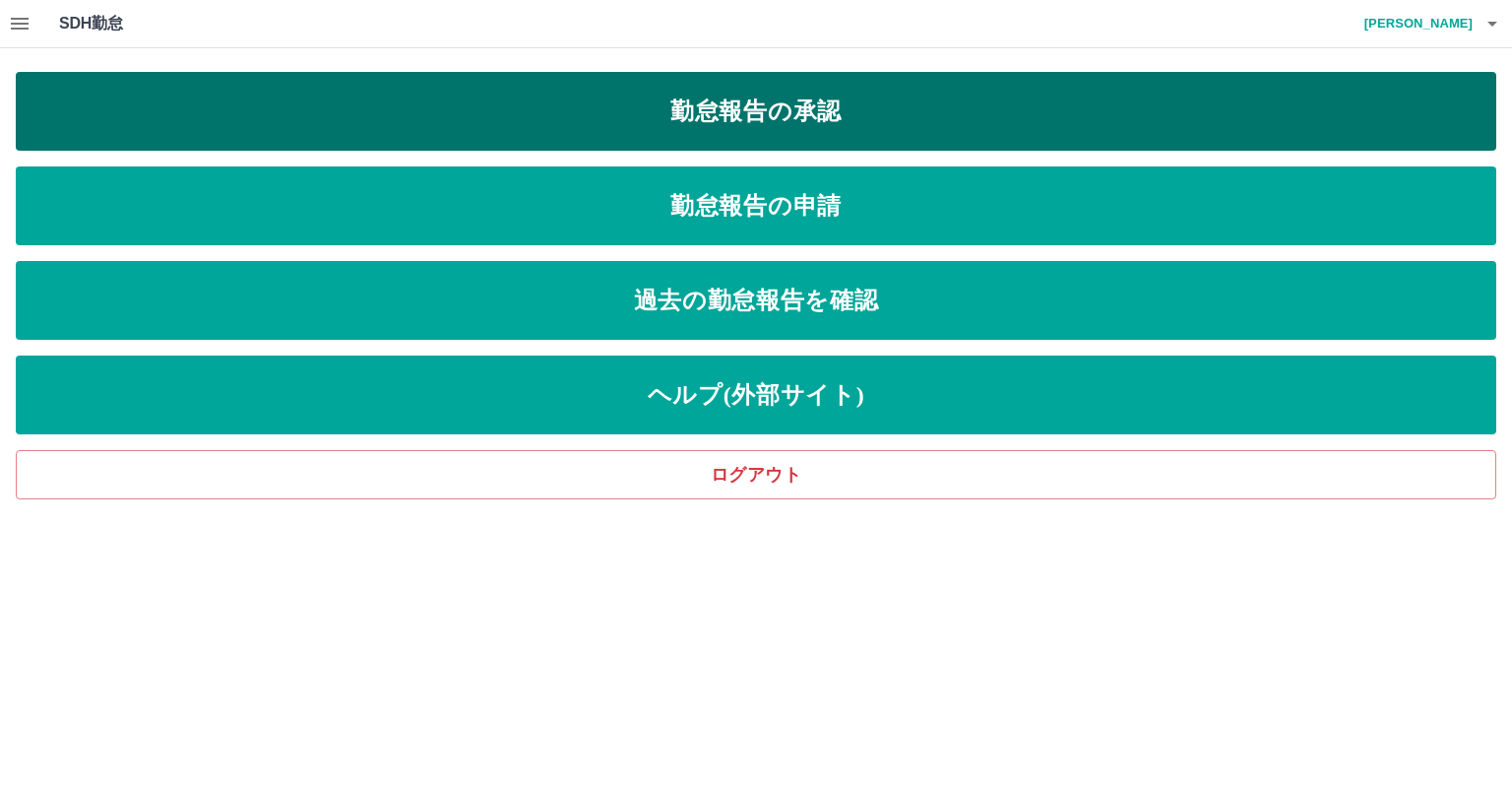 click on "勤怠報告の承認" at bounding box center [756, 111] 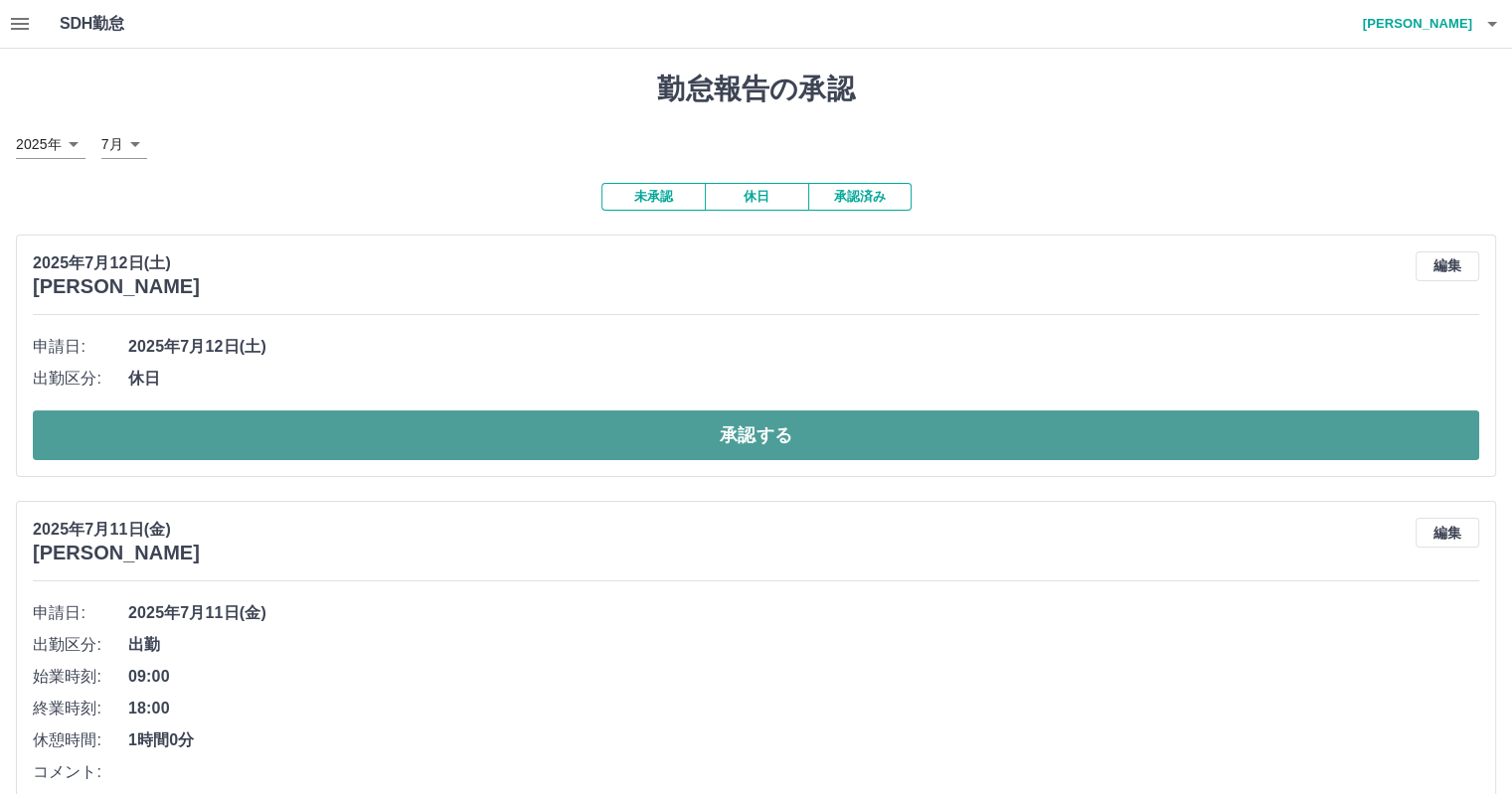 click on "承認する" at bounding box center [756, 435] 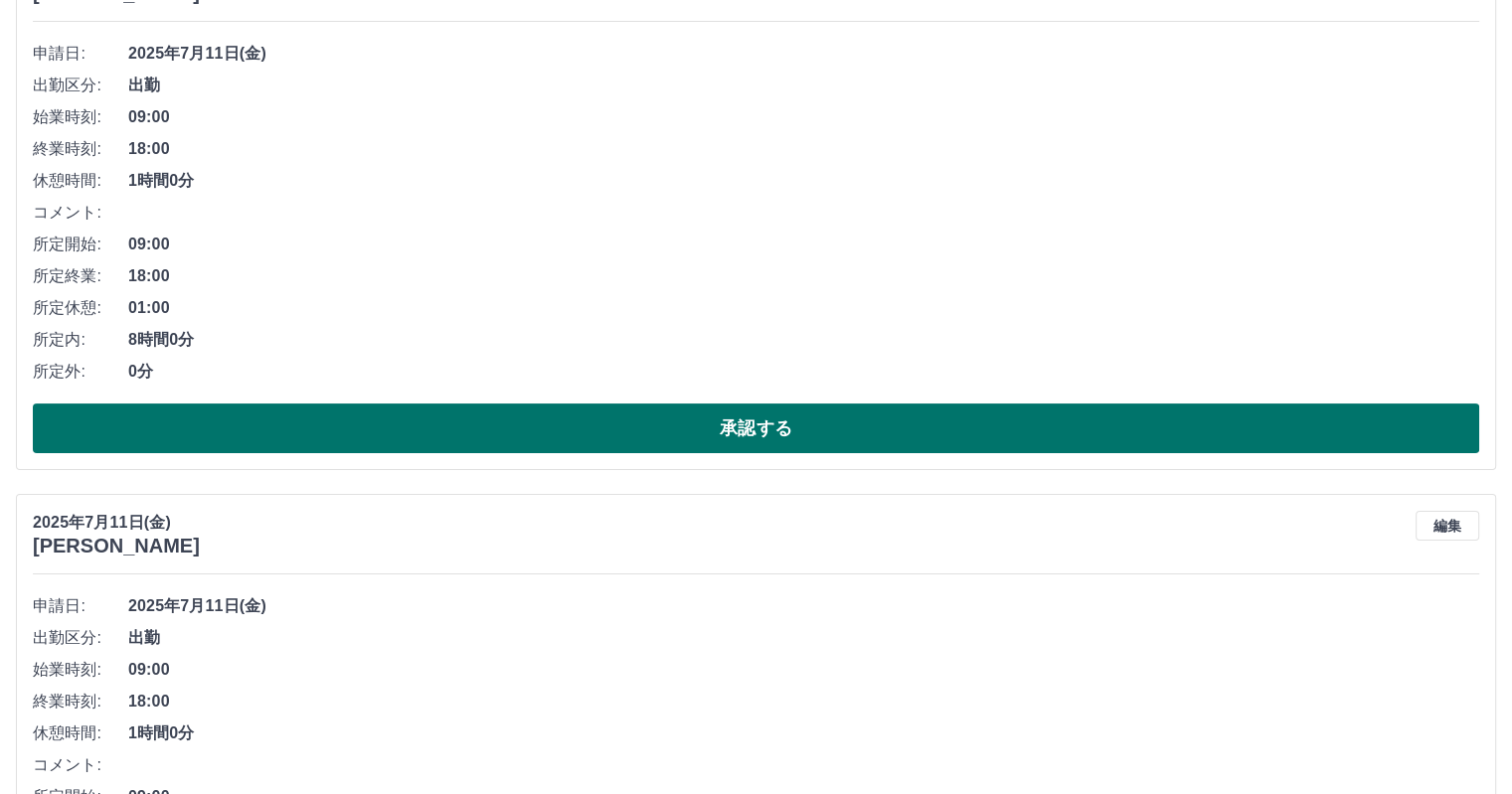 scroll, scrollTop: 298, scrollLeft: 0, axis: vertical 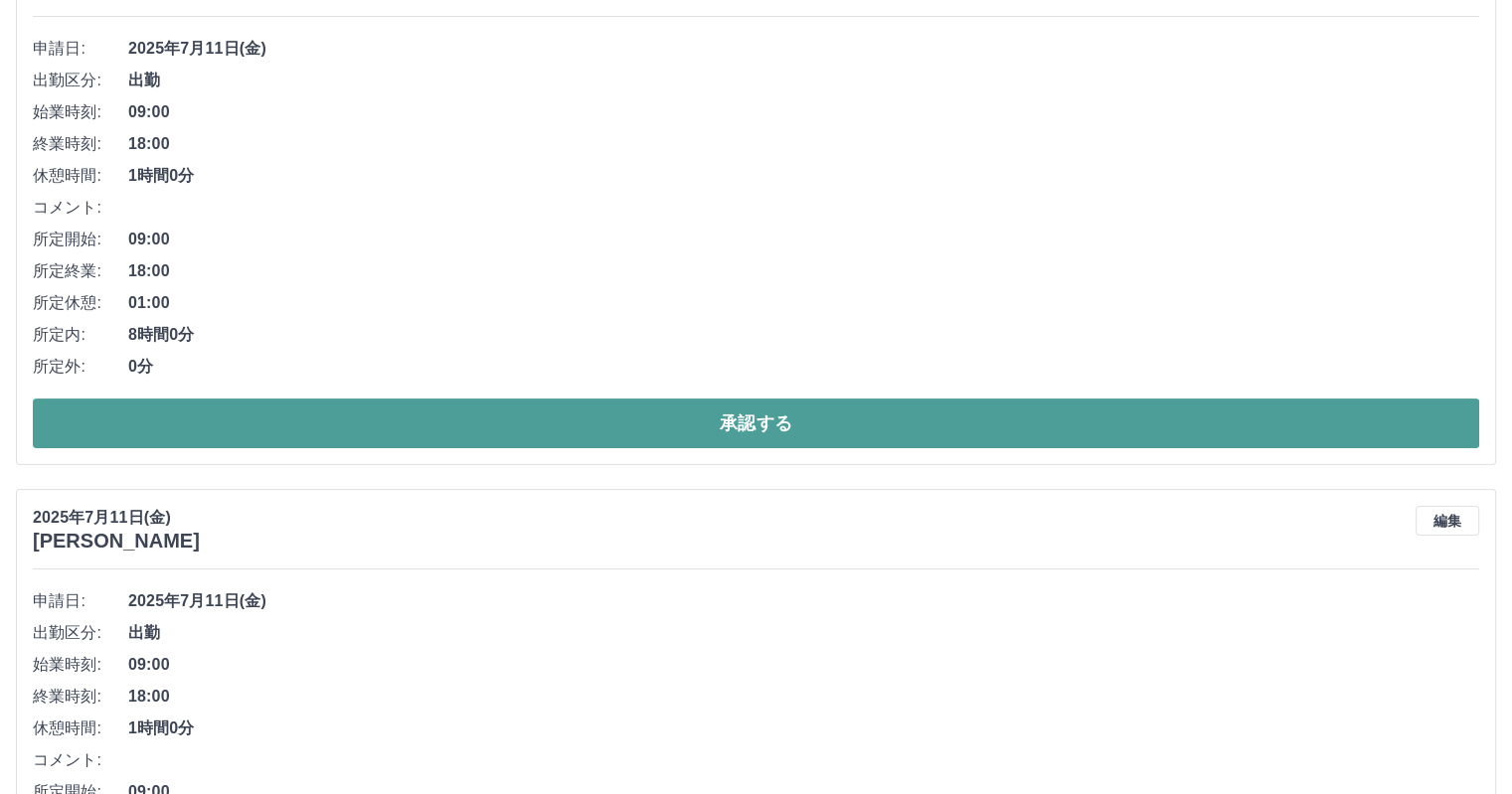 click on "承認する" at bounding box center [756, 423] 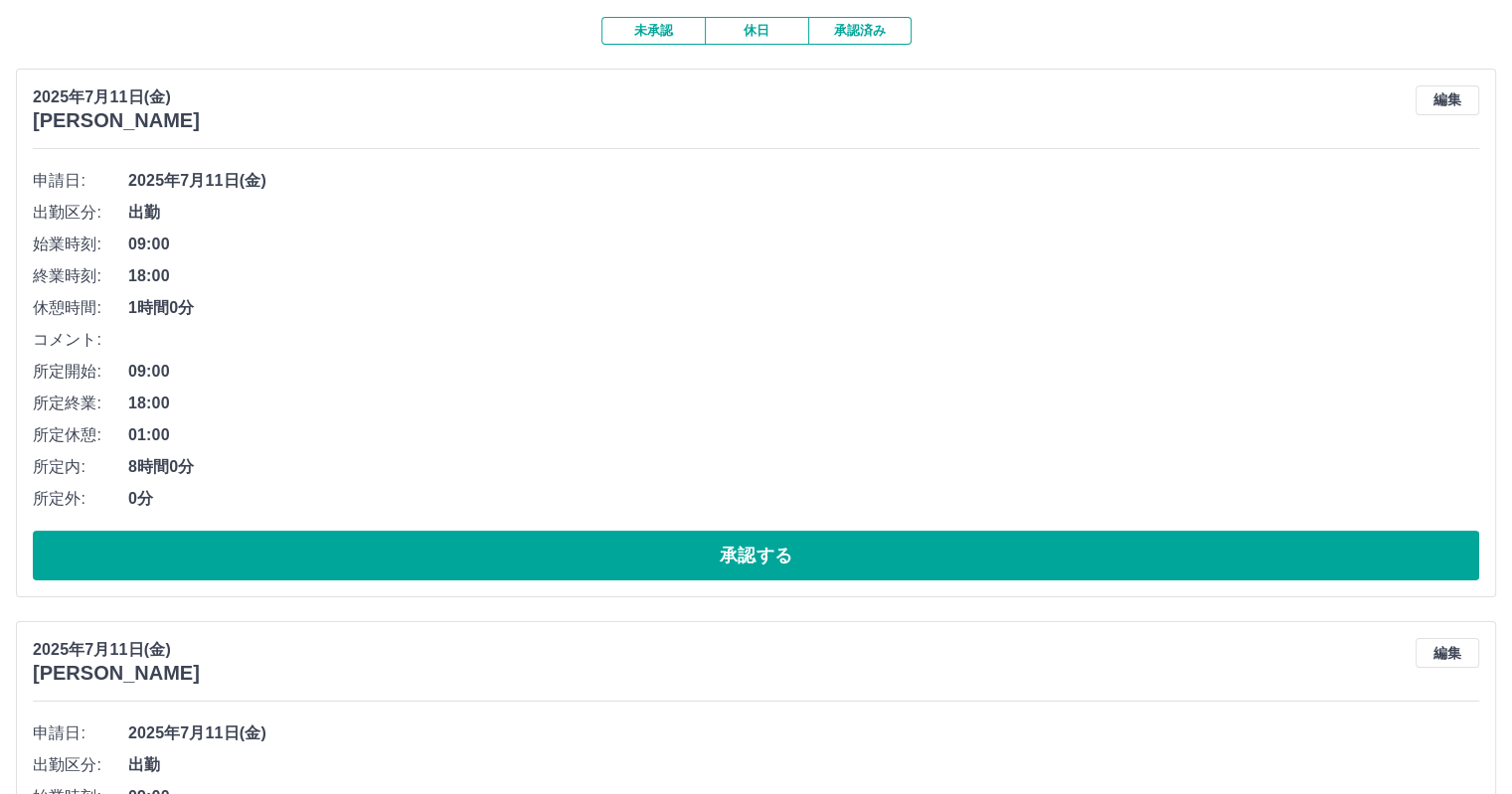 scroll, scrollTop: 298, scrollLeft: 0, axis: vertical 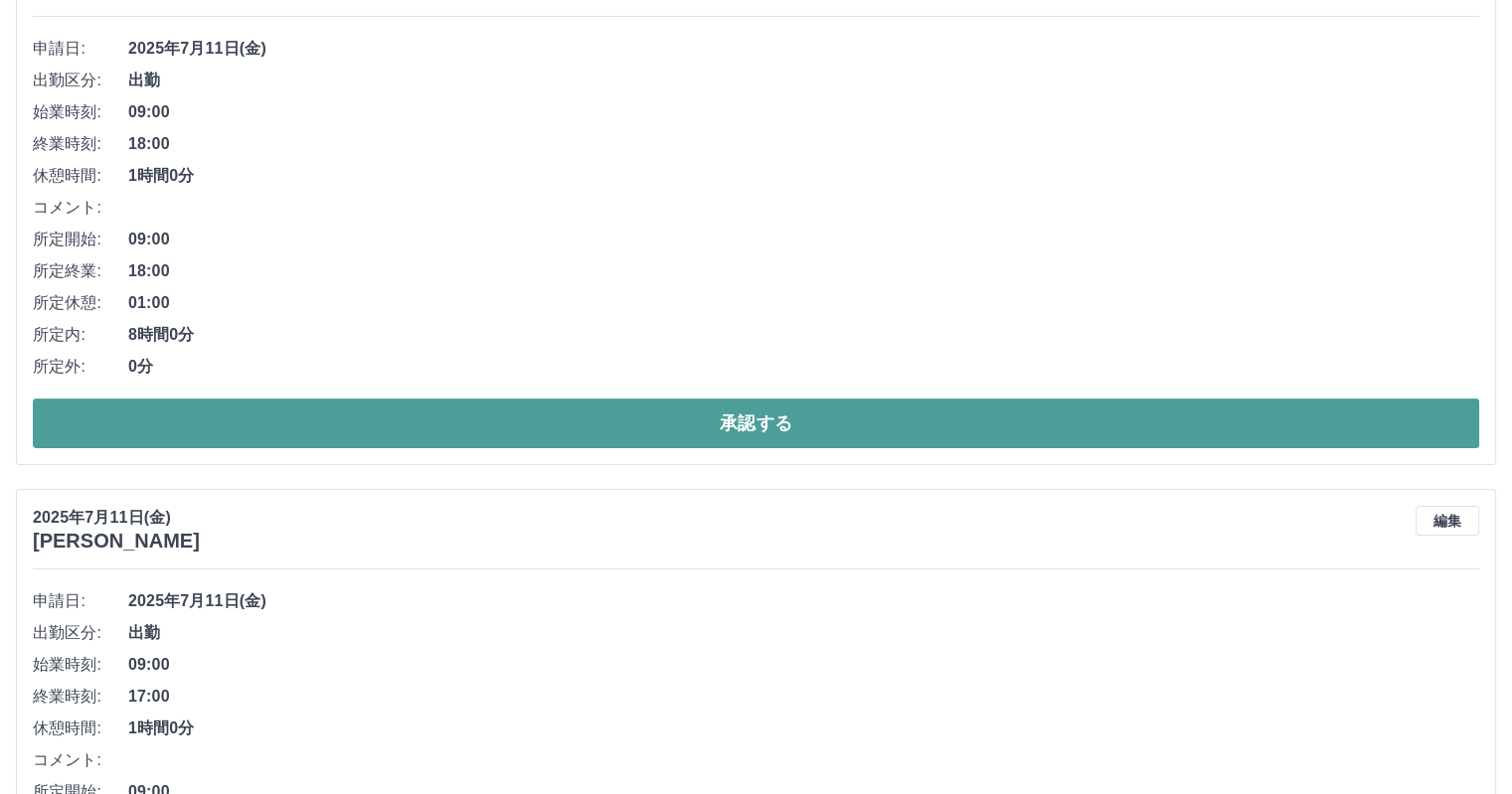 click on "承認する" at bounding box center (756, 423) 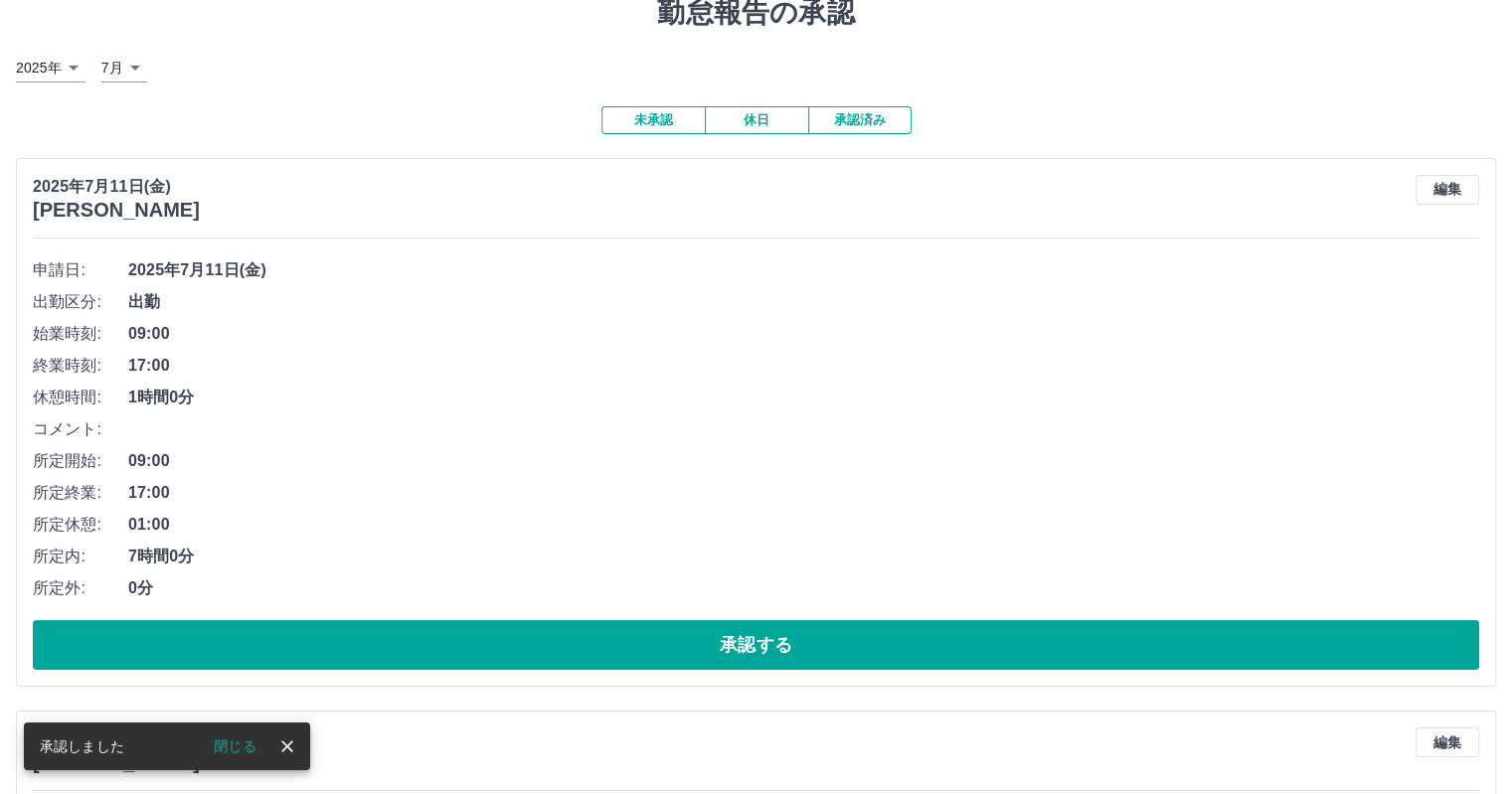 scroll, scrollTop: 199, scrollLeft: 0, axis: vertical 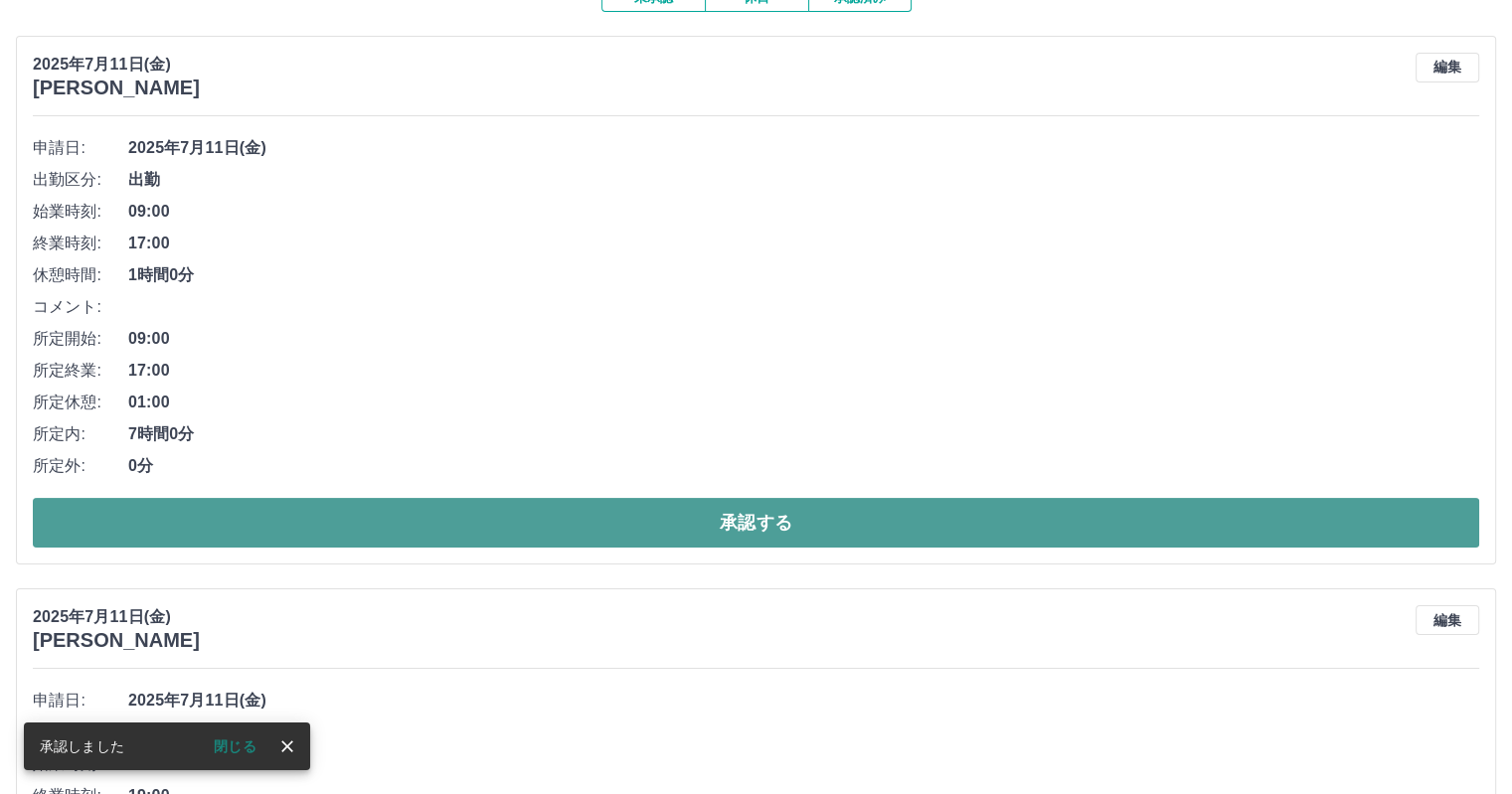 click on "承認する" at bounding box center [756, 523] 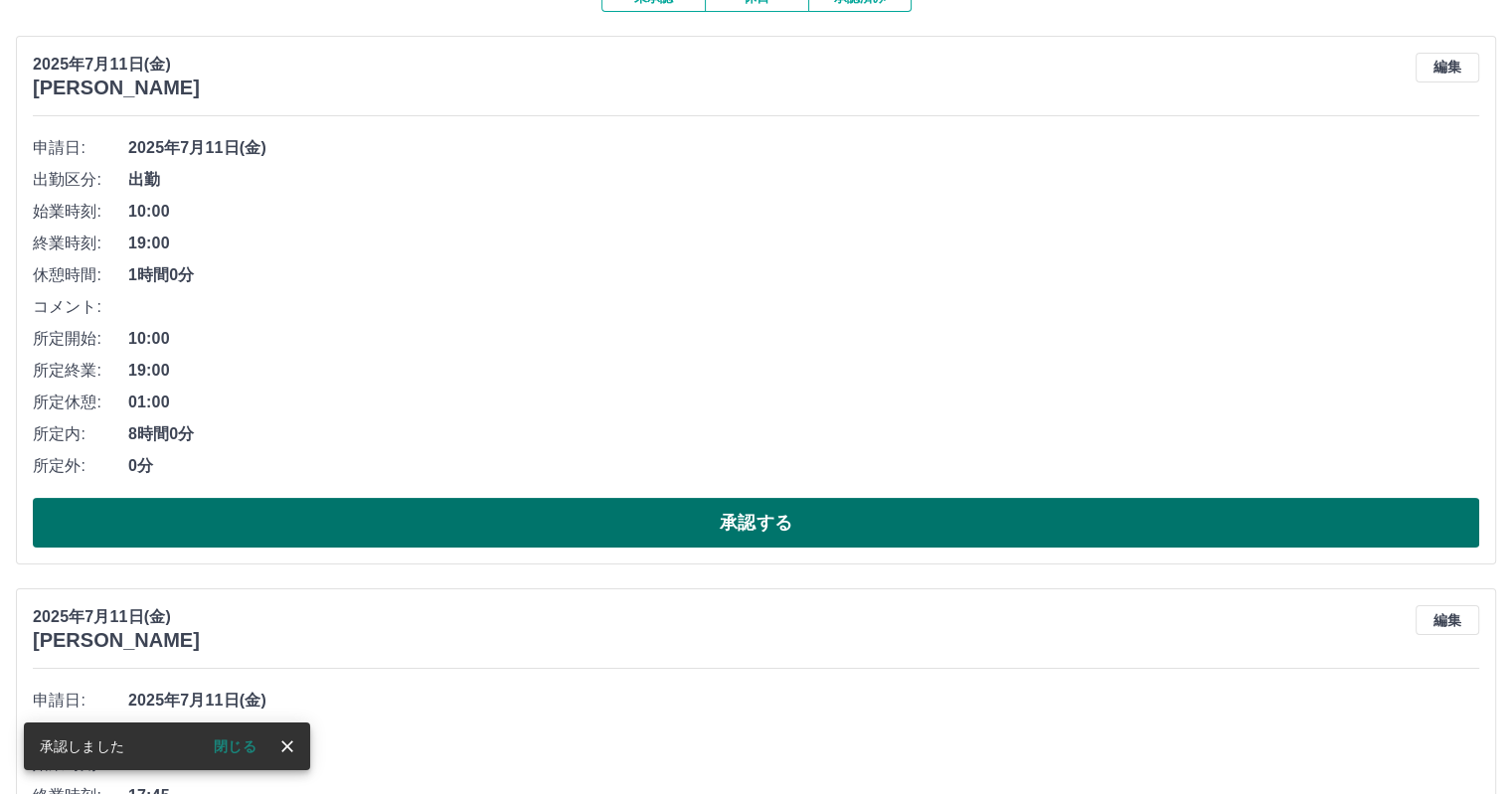 click on "承認する" at bounding box center (756, 523) 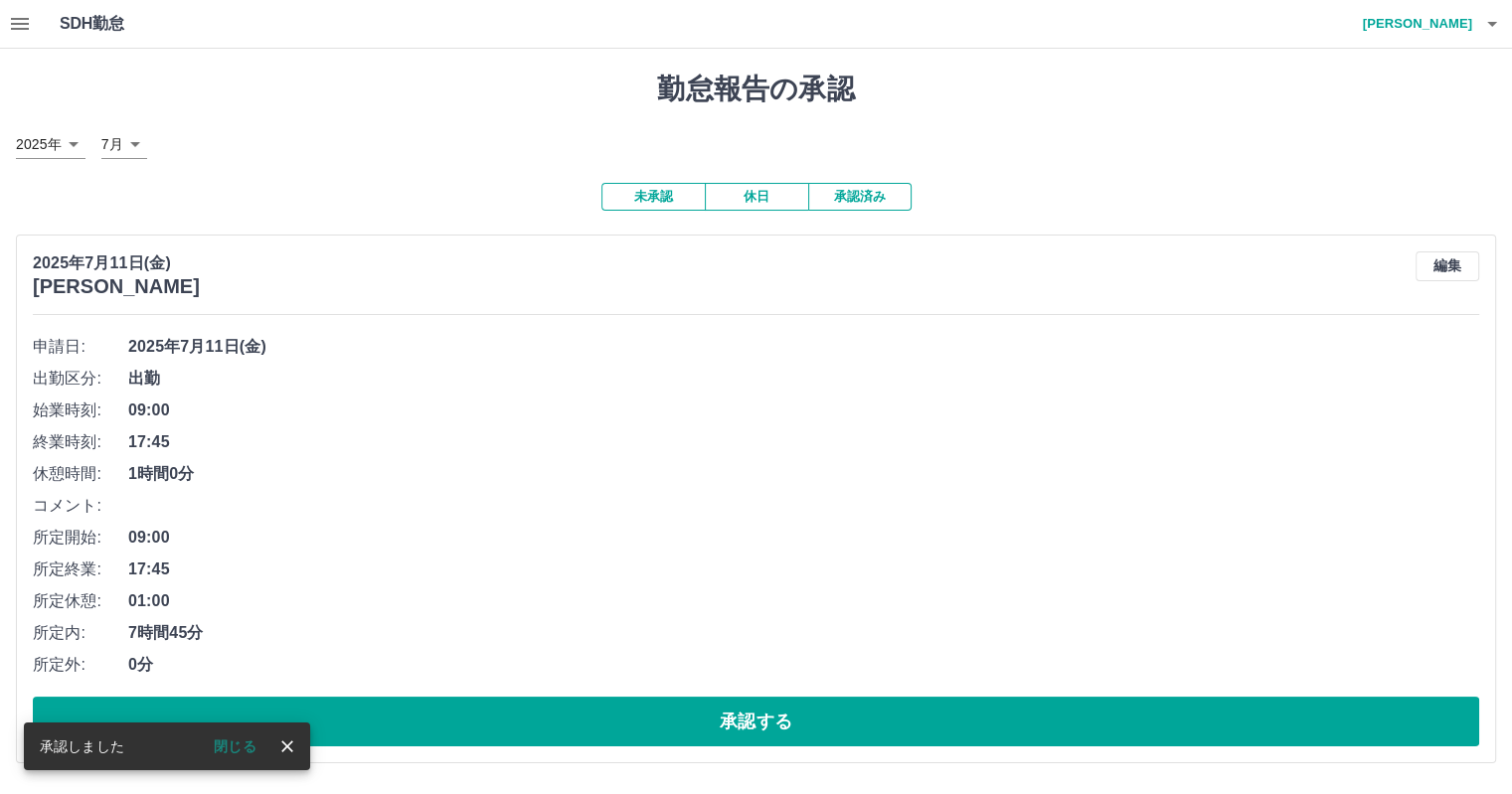 scroll, scrollTop: 0, scrollLeft: 0, axis: both 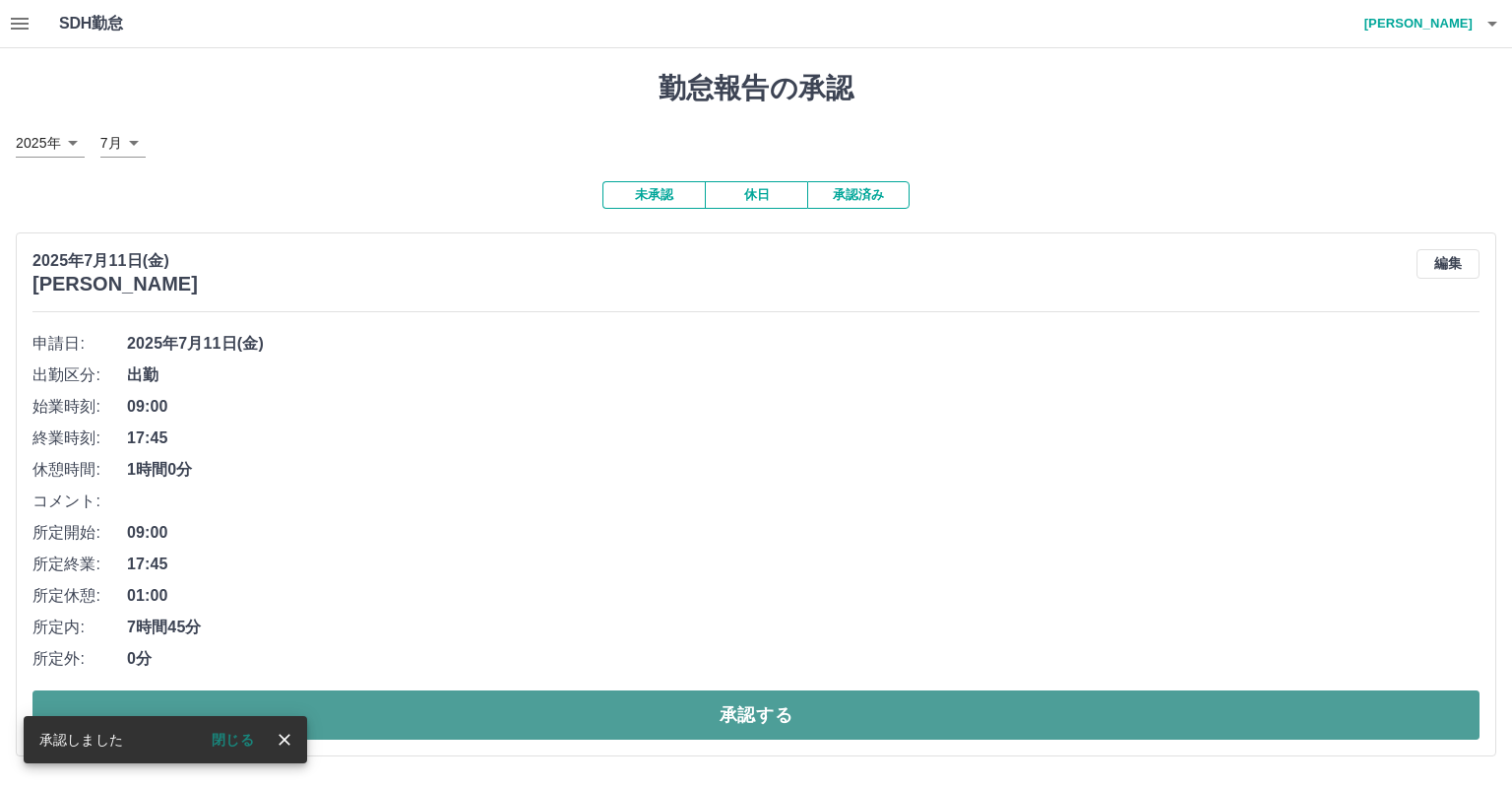 click on "承認する" at bounding box center [756, 715] 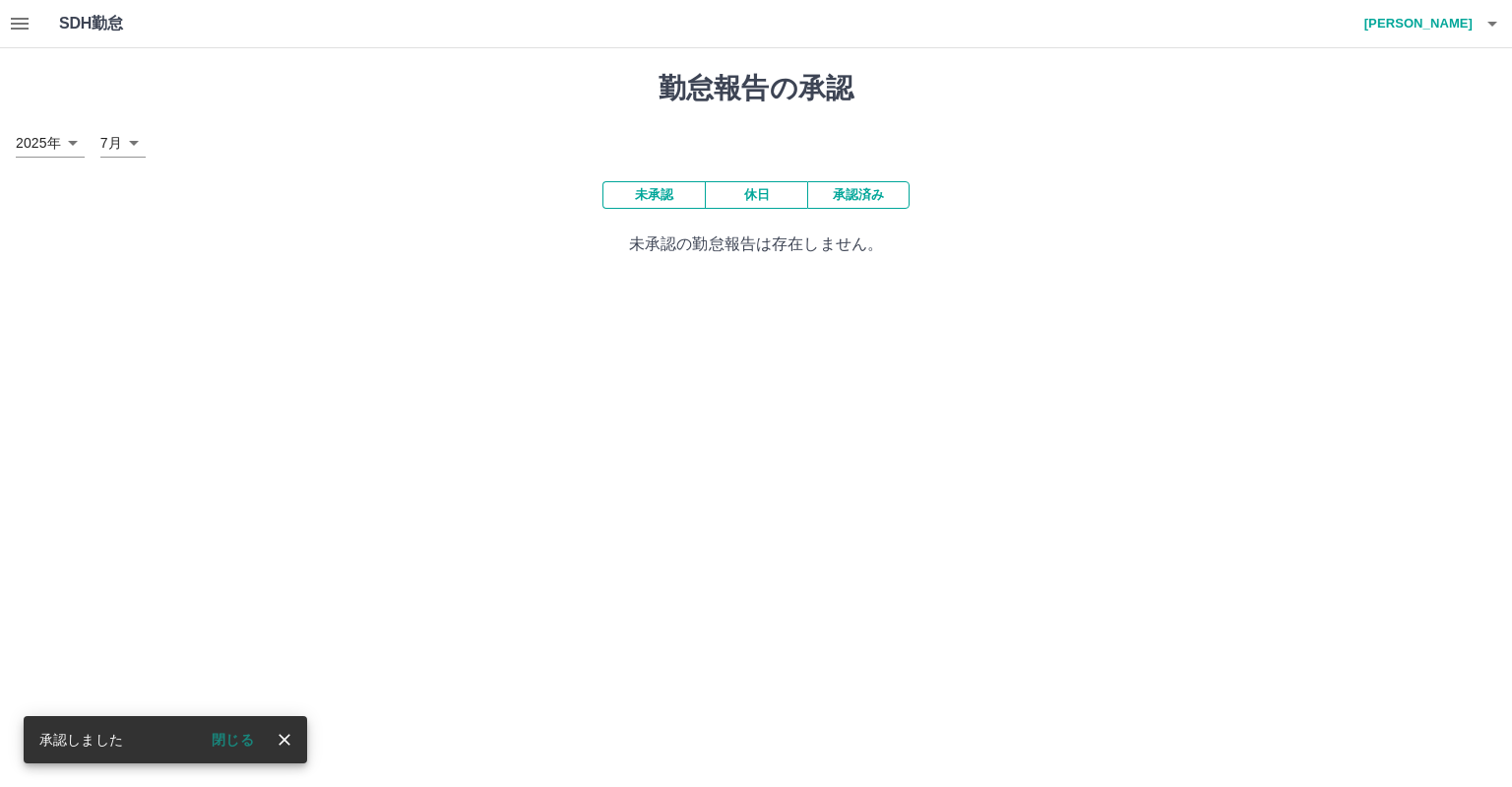 click on "SDH勤怠 [PERSON_NAME] 承認しました 閉じる 勤怠報告の承認 [DATE] **** 7月 * 未承認 休日 承認済み 未承認の勤怠報告は存在しません。 SDH勤怠" at bounding box center (756, 140) 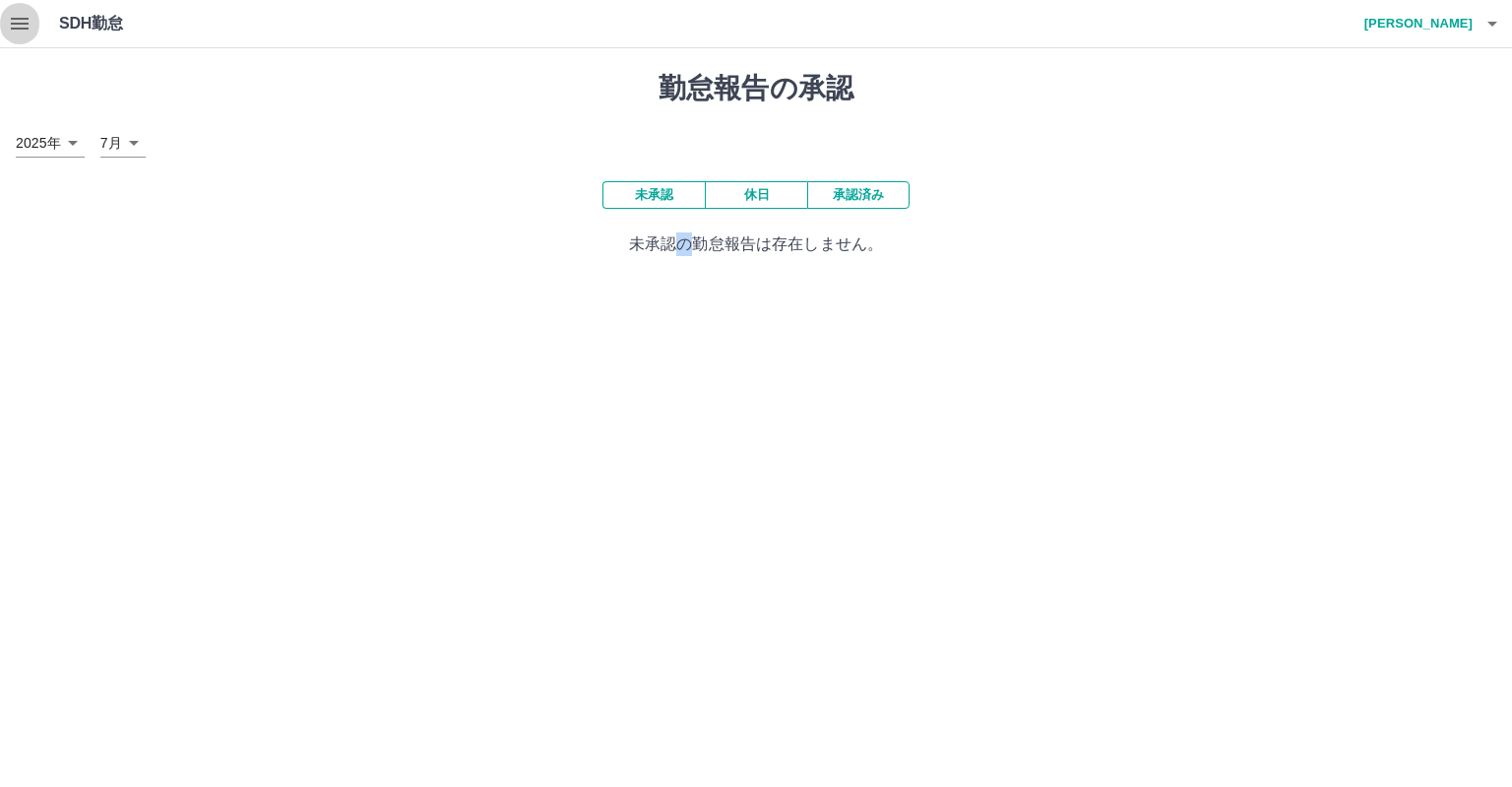 click at bounding box center (20, 24) 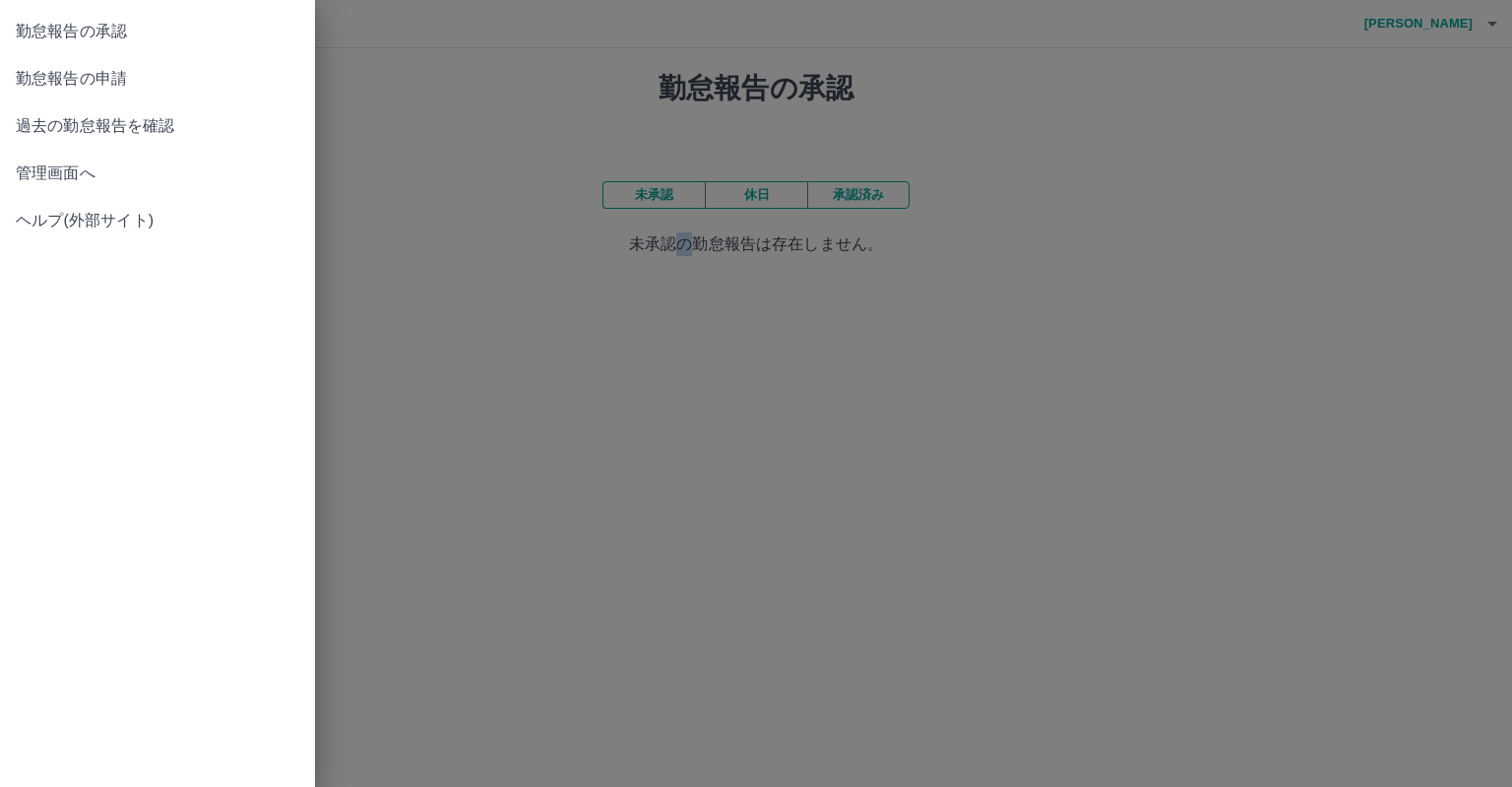 click on "管理画面へ" at bounding box center (158, 173) 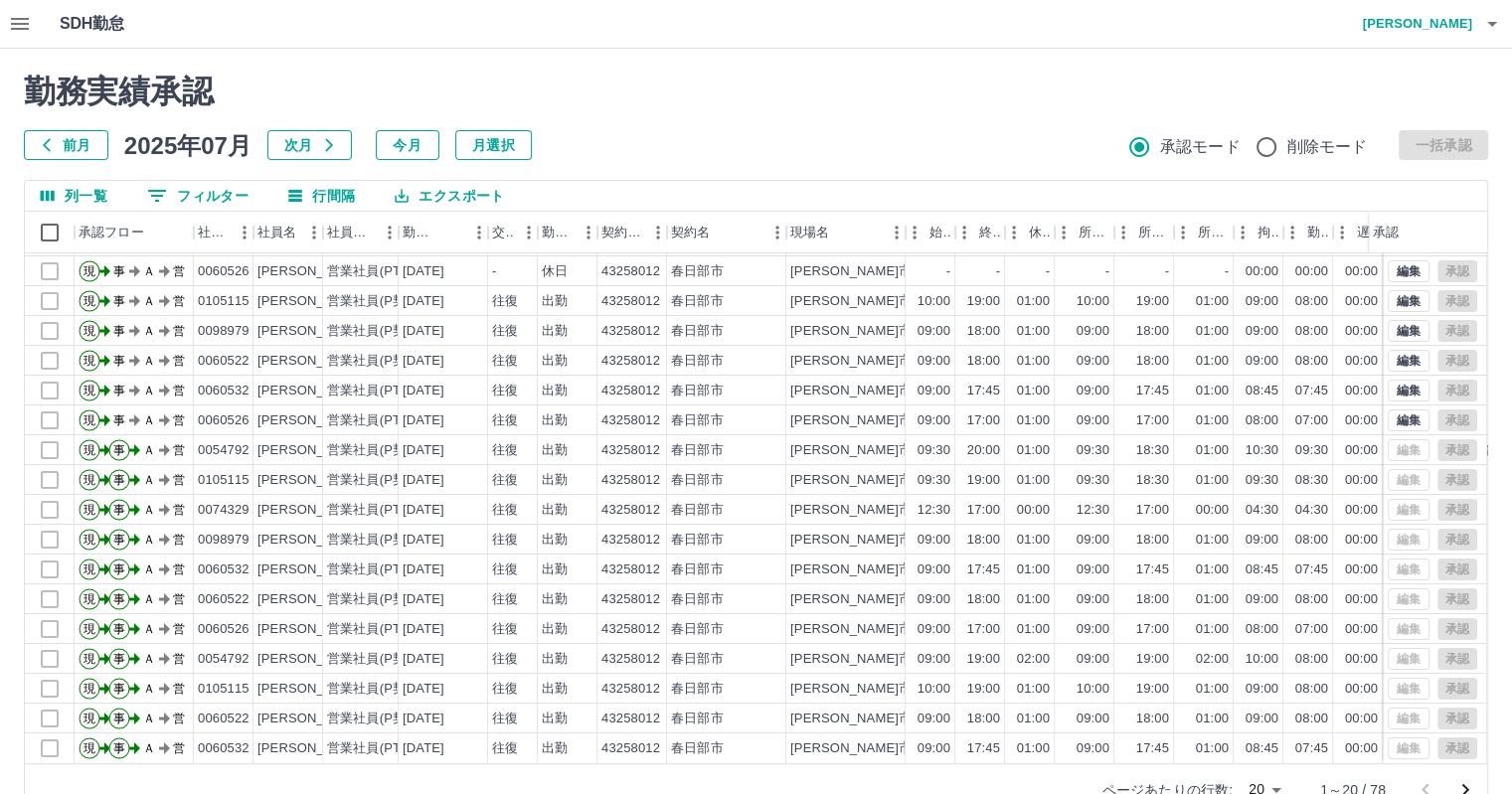 scroll, scrollTop: 100, scrollLeft: 0, axis: vertical 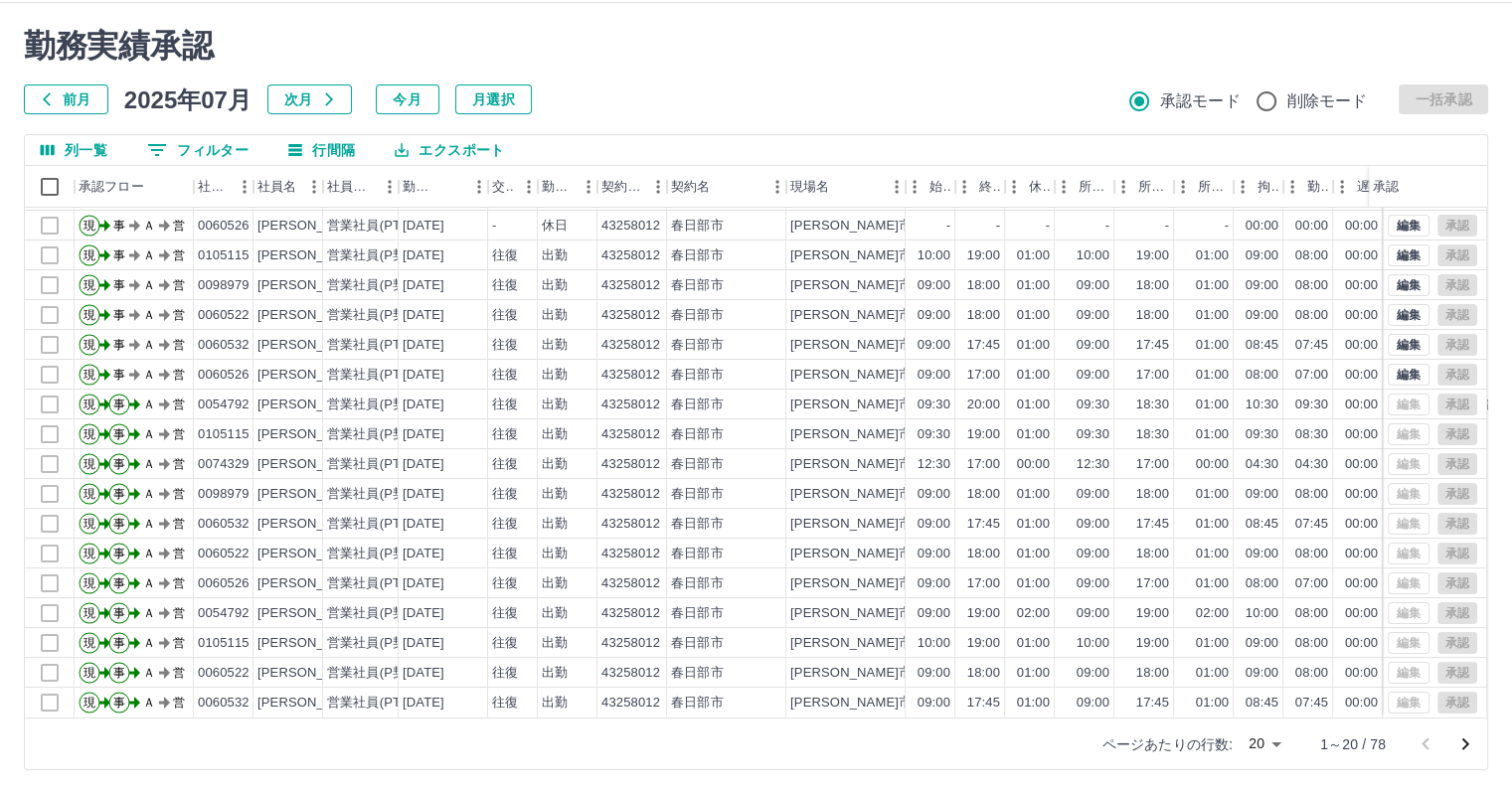 click on "SDH勤怠 [PERSON_NAME] 勤務実績承認 前月 [DATE] 次月 今月 月選択 承認モード 削除モード 一括承認 列一覧 0 フィルター 行間隔 エクスポート 承認フロー 社員番号 社員名 社員区分 勤務日 交通費 勤務区分 契約コード 契約名 現場名 始業 終業 休憩 所定開始 所定終業 所定休憩 拘束 勤務 遅刻等 コメント ステータス 承認 現 事 Ａ 営 0060522 [PERSON_NAME] 営業社員(P契約) [DATE]  -  休日 43258012 [PERSON_NAME]市 [PERSON_NAME]市放課後児童クラブ事務局 - - - - - - 00:00 00:00 00:00 事務担当者承認待 現 事 Ａ 営 0060532 [PERSON_NAME] 営業社員(PT契約) [DATE]  -  休日 43258012 [PERSON_NAME]市 [PERSON_NAME]市放課後児童クラブ事務局 - - - - - - 00:00 00:00 00:00 事務担当者承認待 現 事 Ａ 営 0060526 [PERSON_NAME] 営業社員(PT契約) [DATE]  -  休日 43258012 [PERSON_NAME]市 [PERSON_NAME]市放課後児童クラブ事務局 - - - - - - 00:00 00:00" at bounding box center [756, 374] 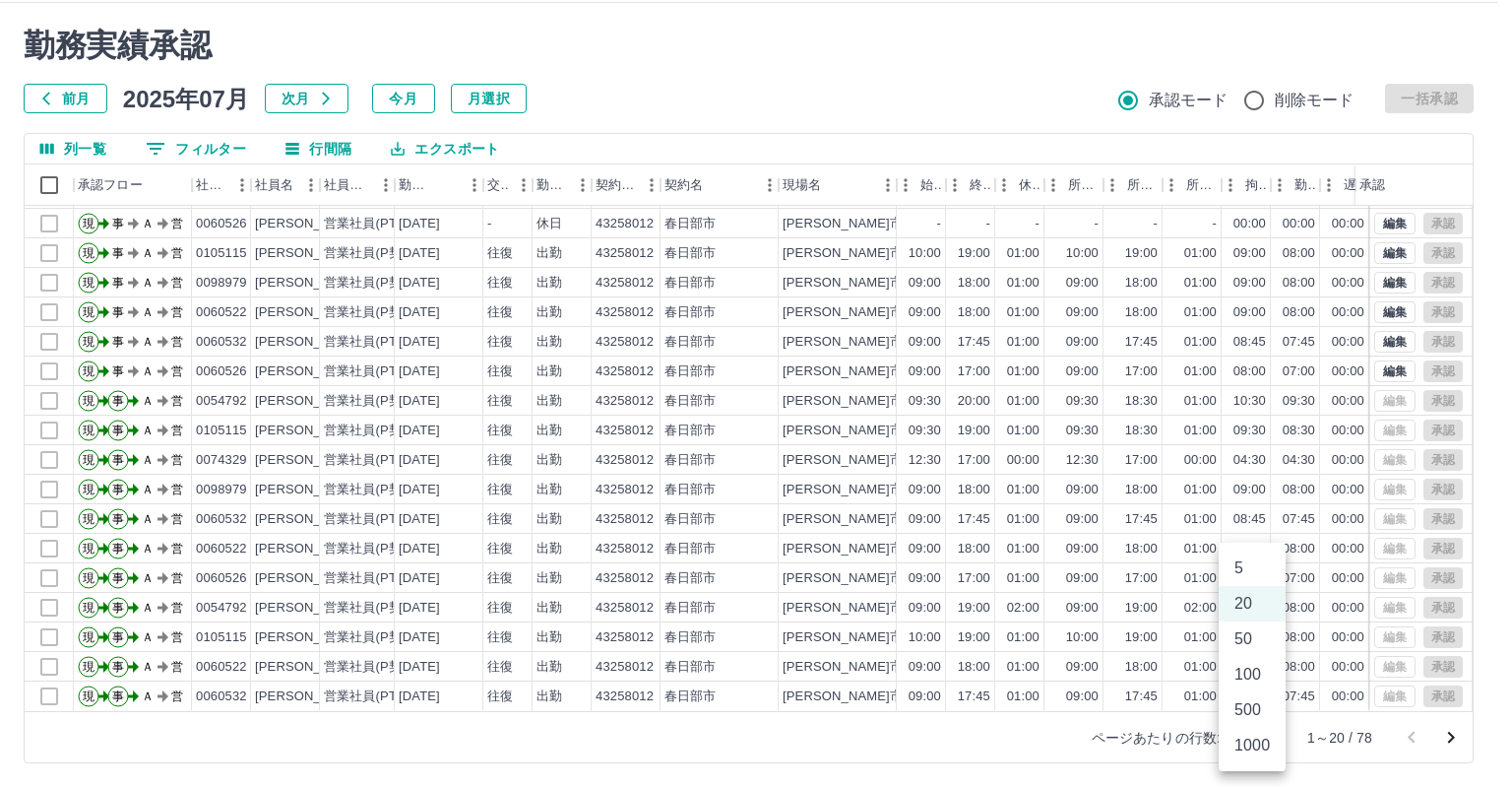 click on "100" at bounding box center [1252, 675] 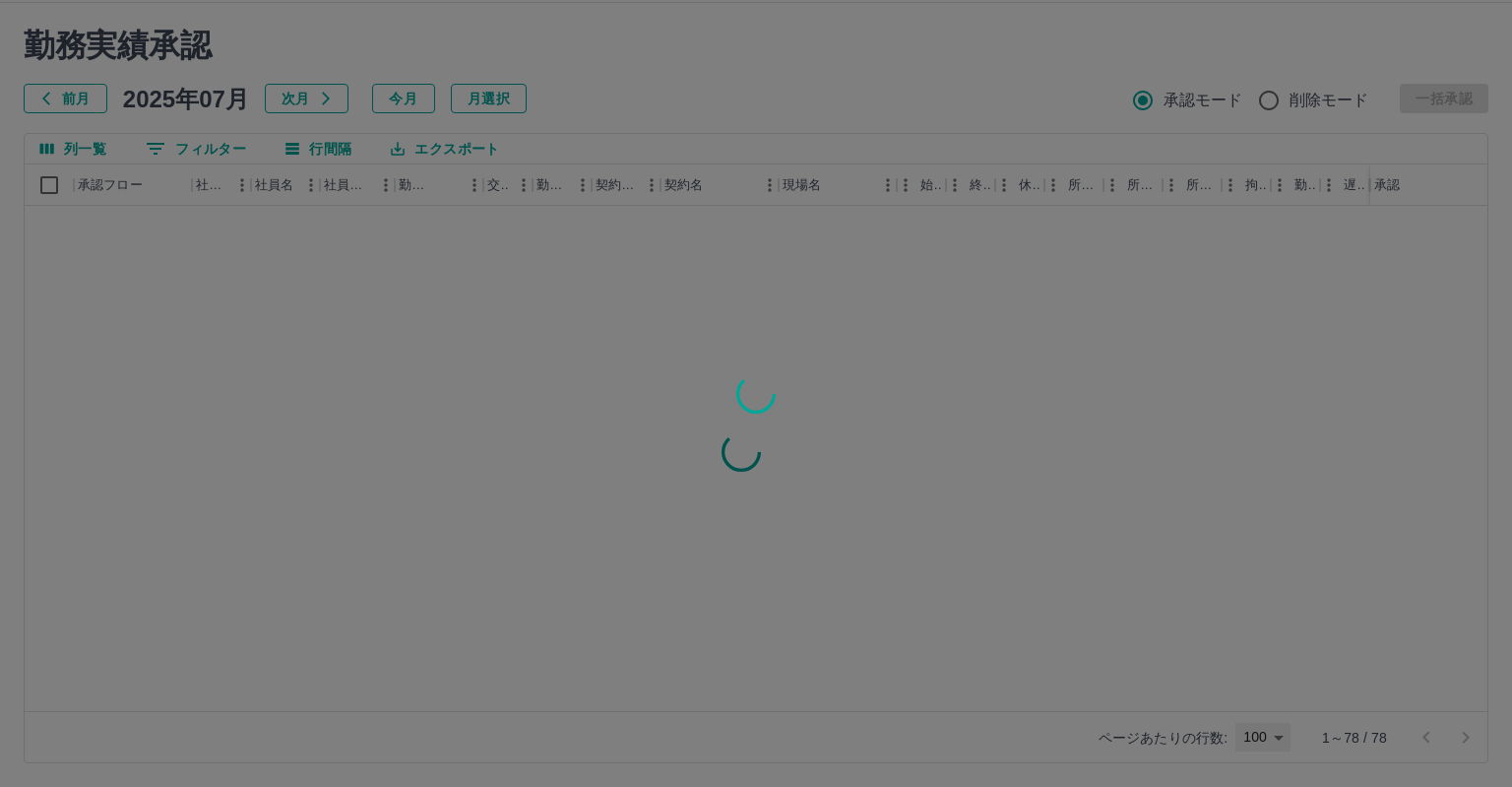type on "***" 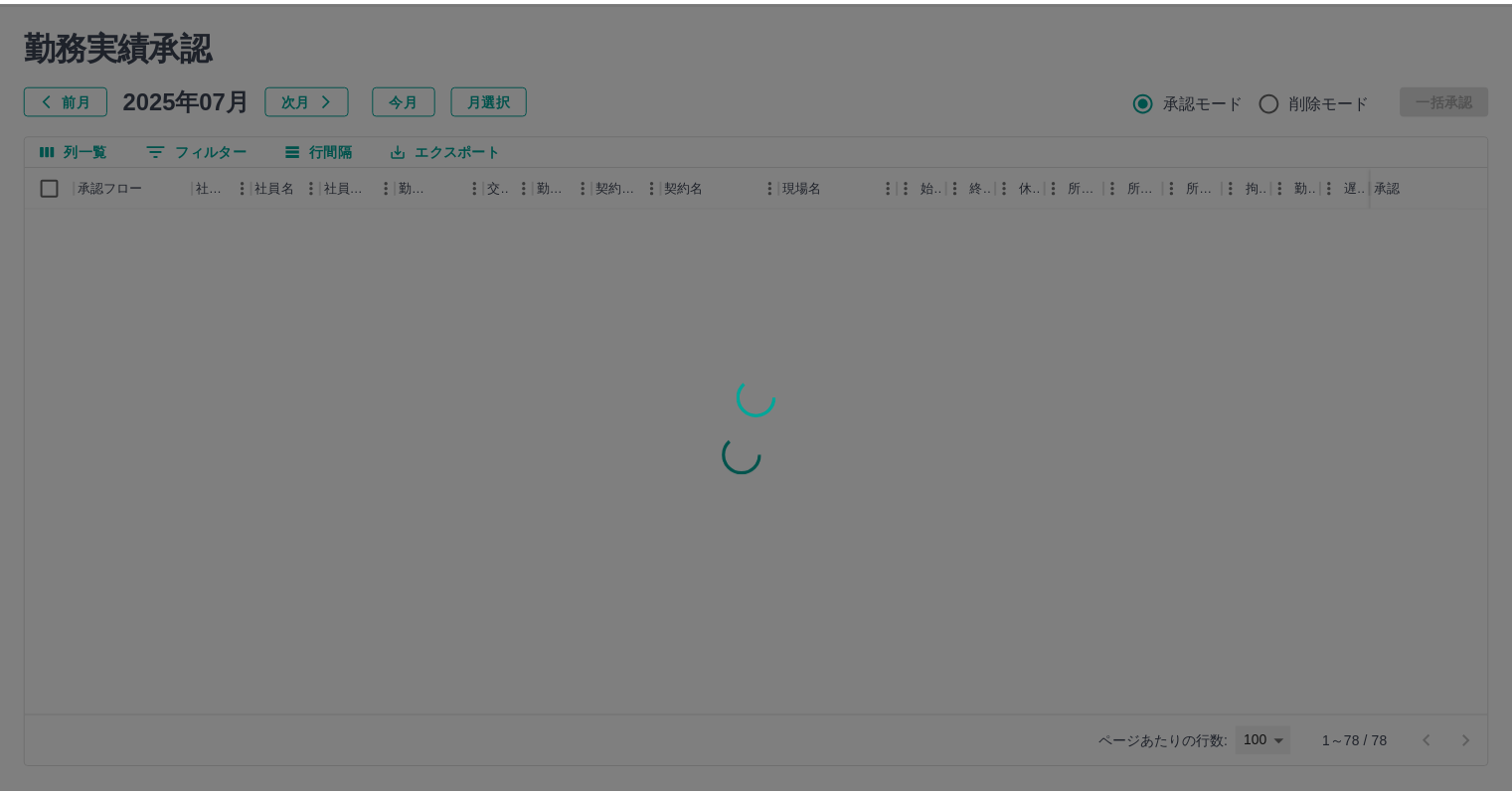 scroll, scrollTop: 0, scrollLeft: 0, axis: both 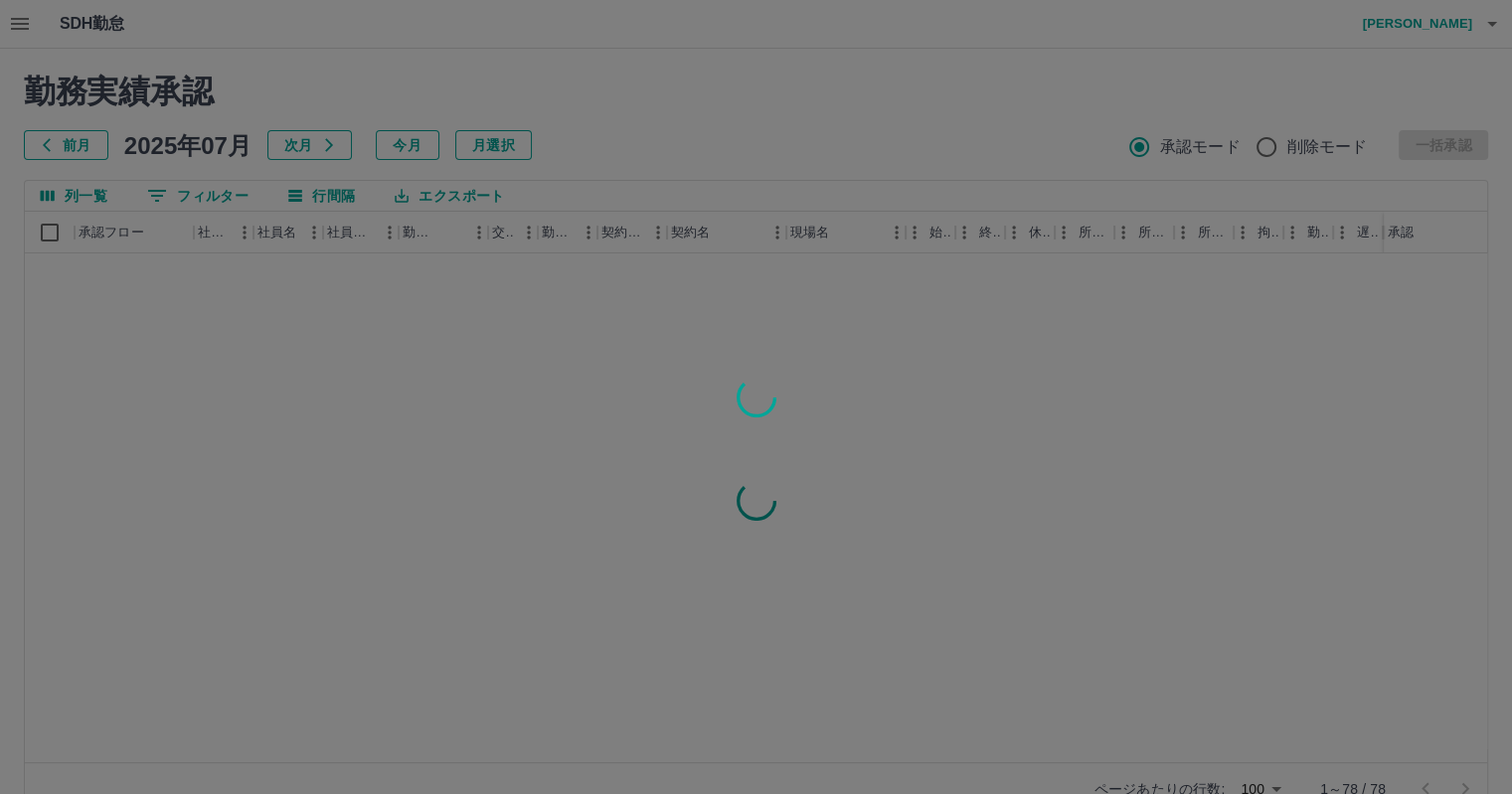 click at bounding box center (756, 397) 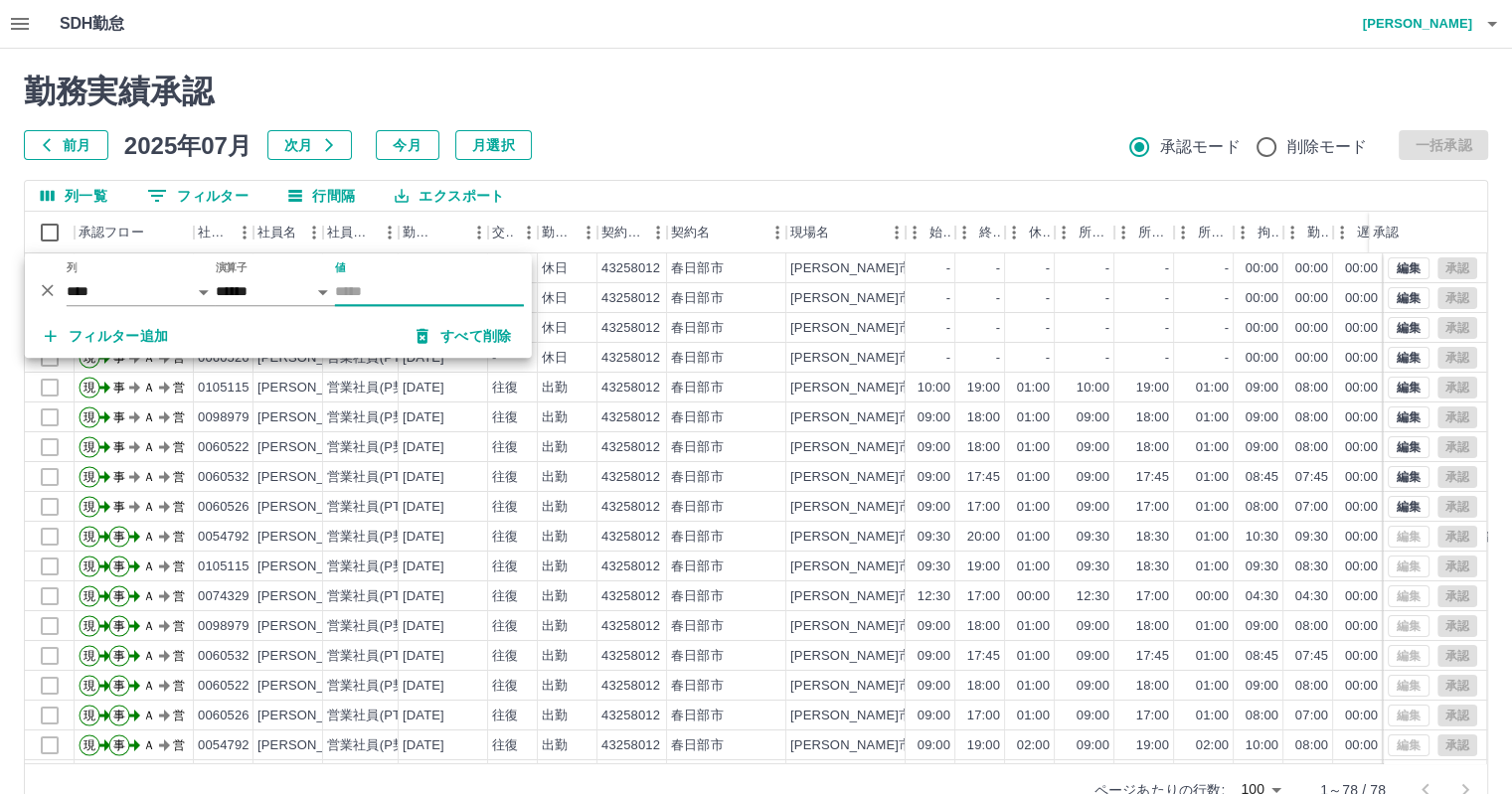 click on "値" at bounding box center [429, 291] 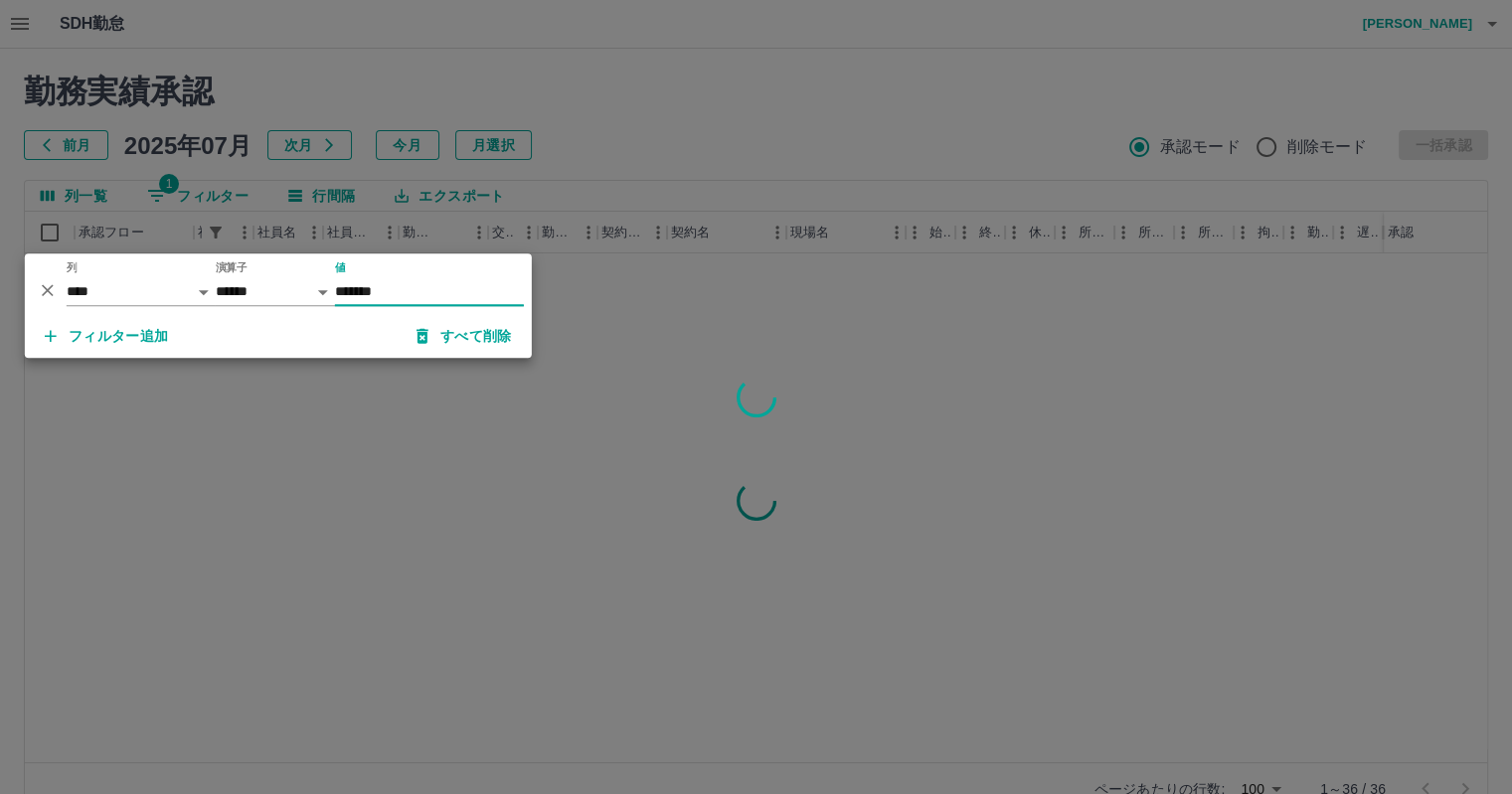 type on "*******" 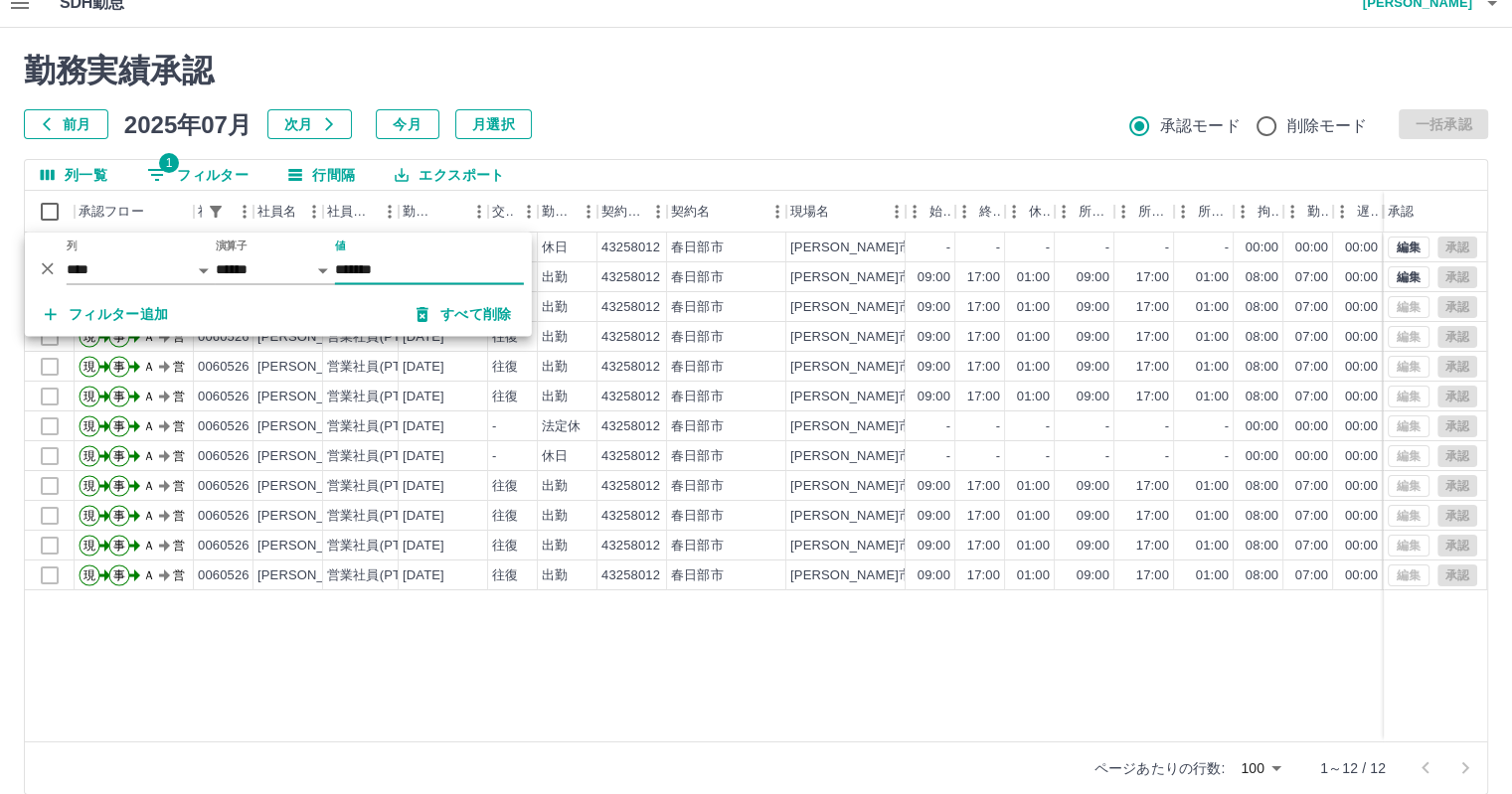 scroll, scrollTop: 0, scrollLeft: 0, axis: both 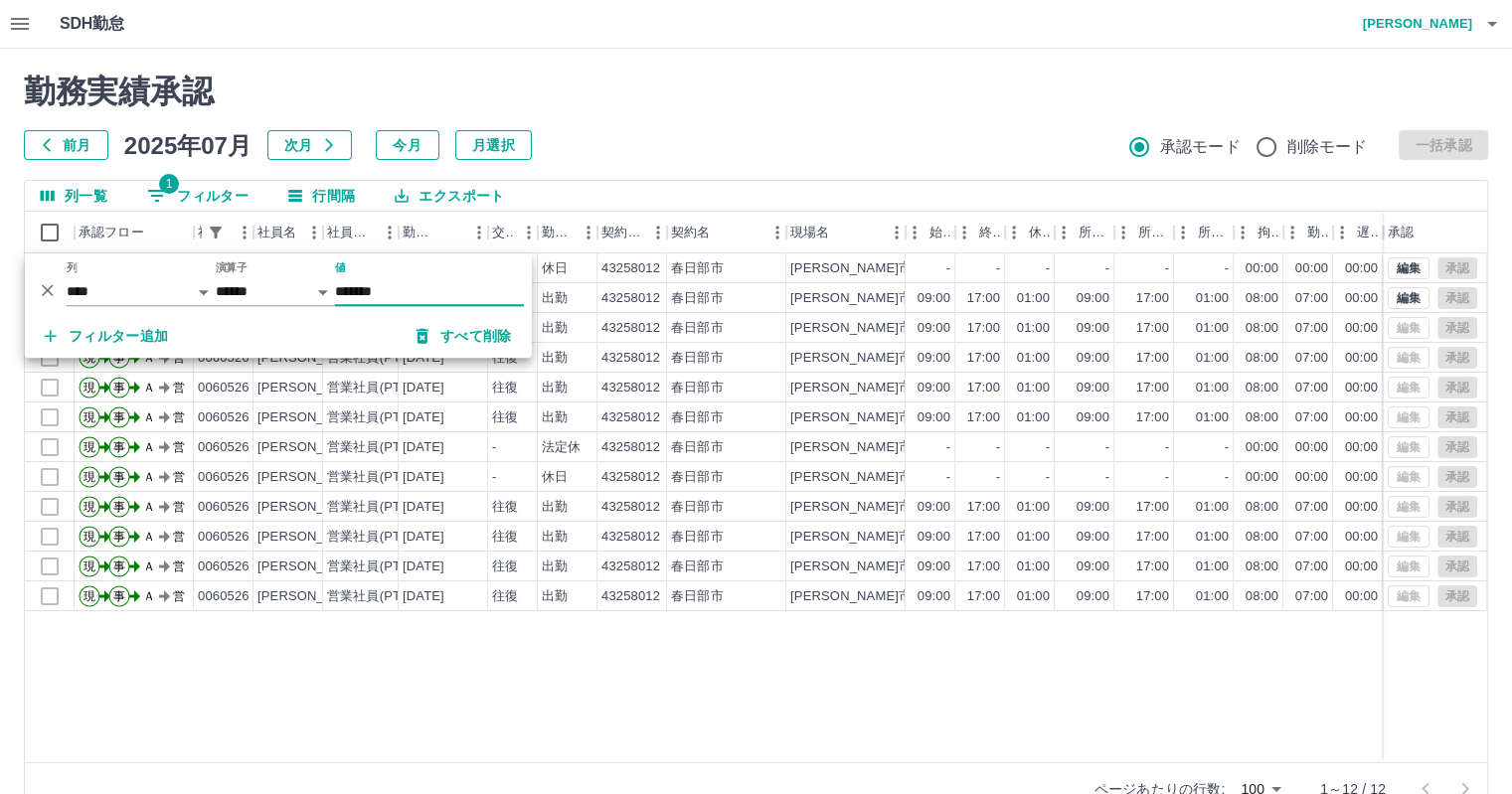 click on "前月 [DATE] 次月 今月 月選択 承認モード 削除モード 一括承認" at bounding box center [756, 145] 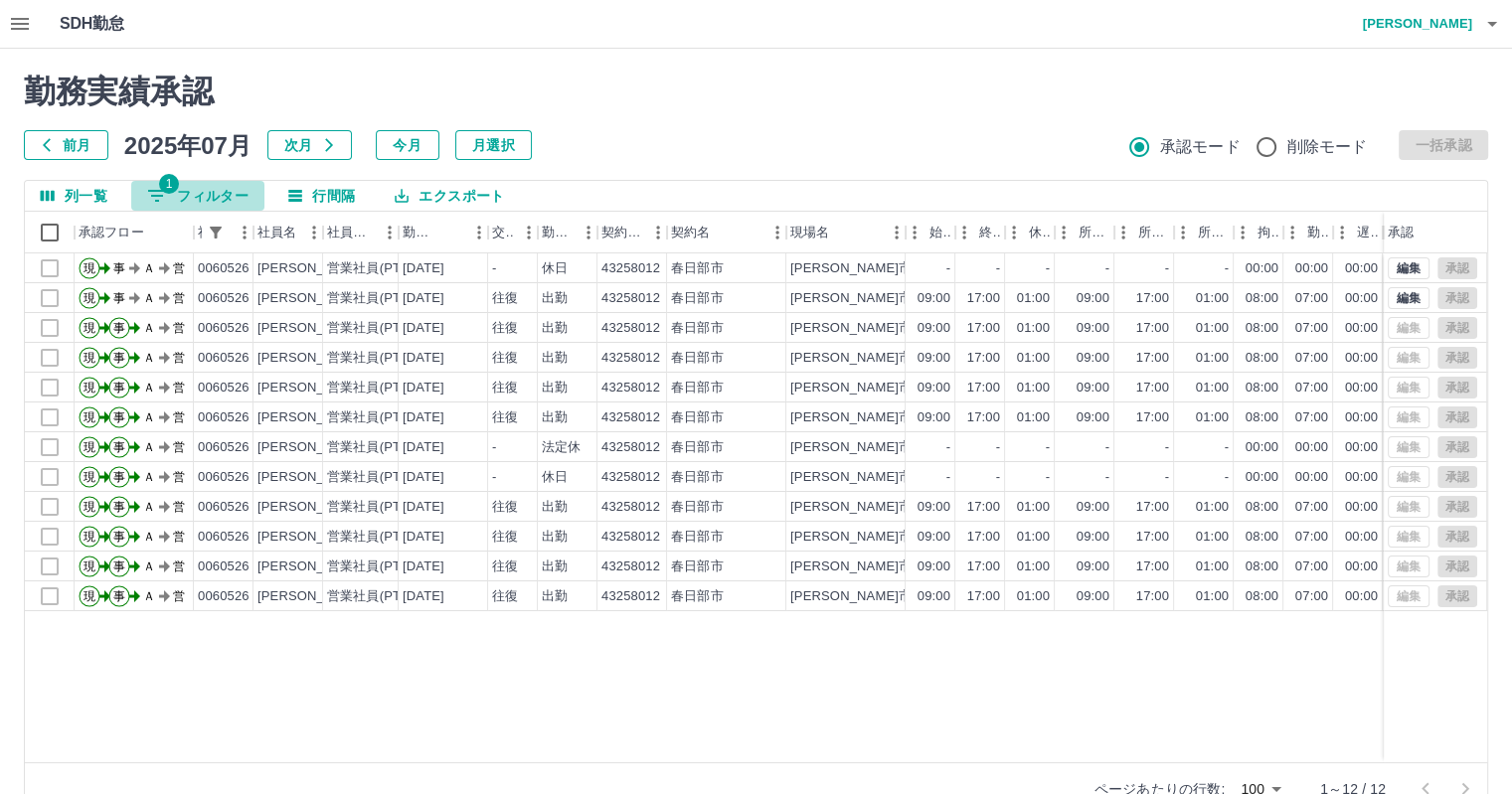 click on "1 フィルター" at bounding box center [198, 196] 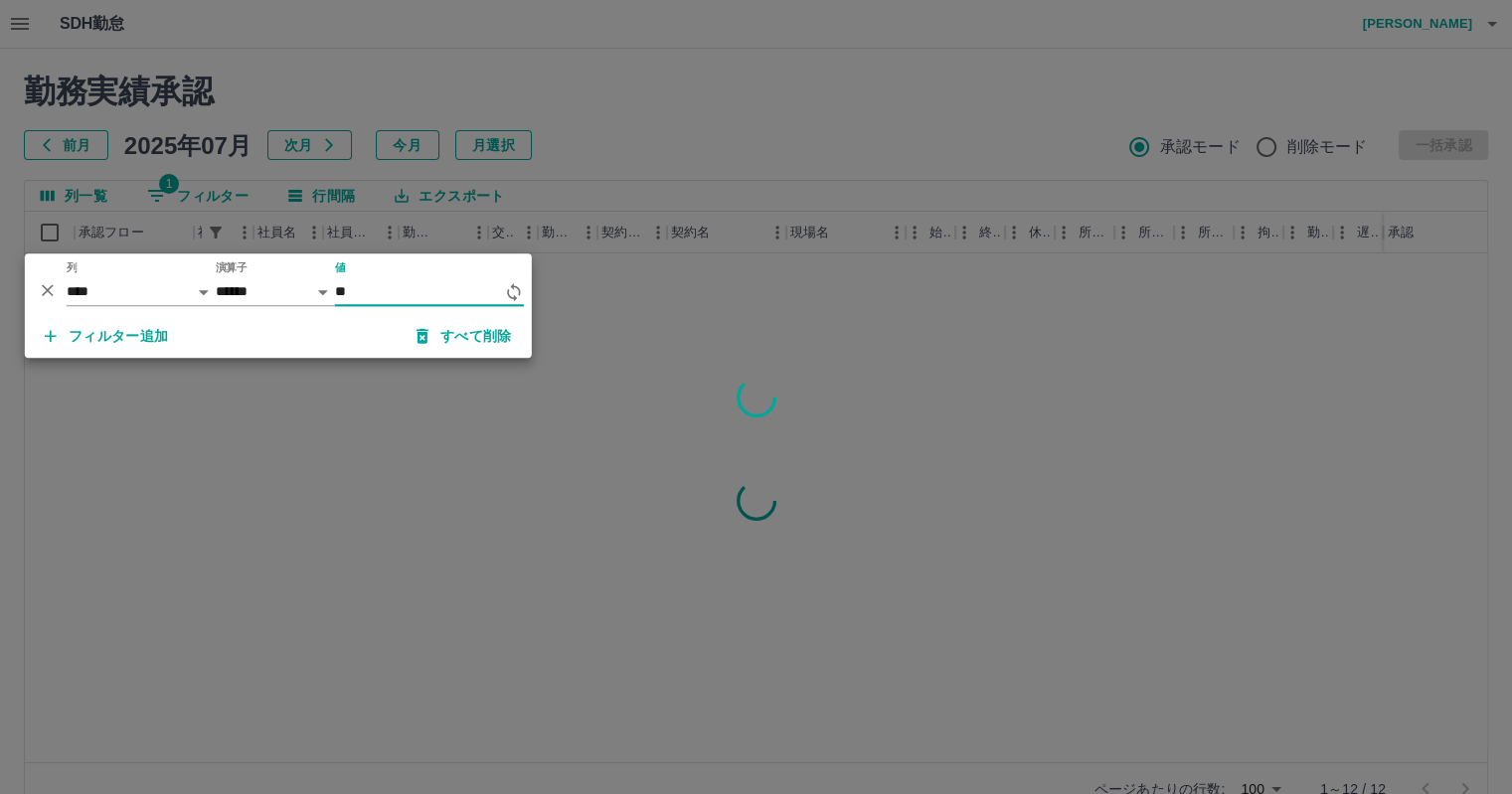 type on "*" 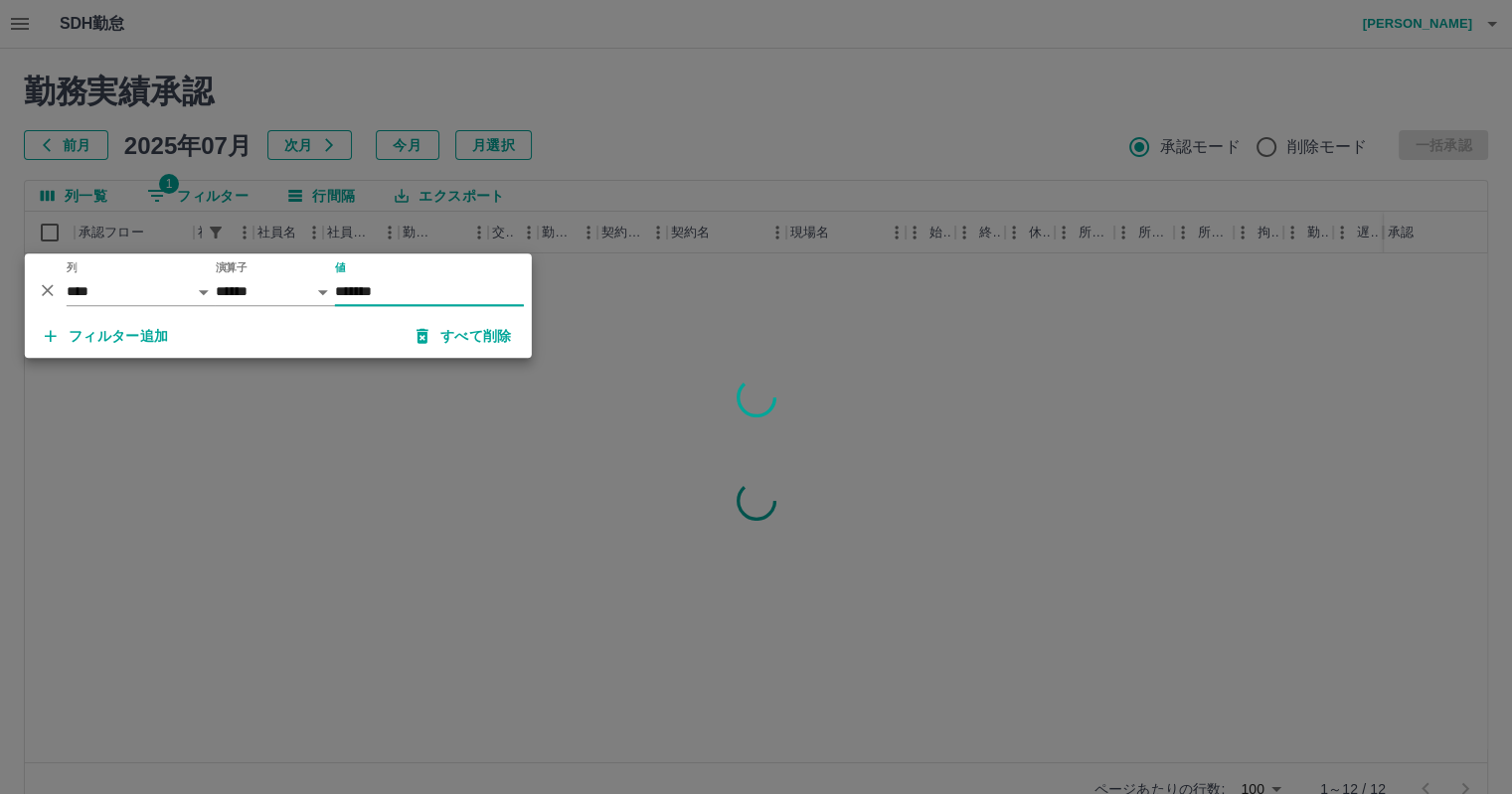 type on "*******" 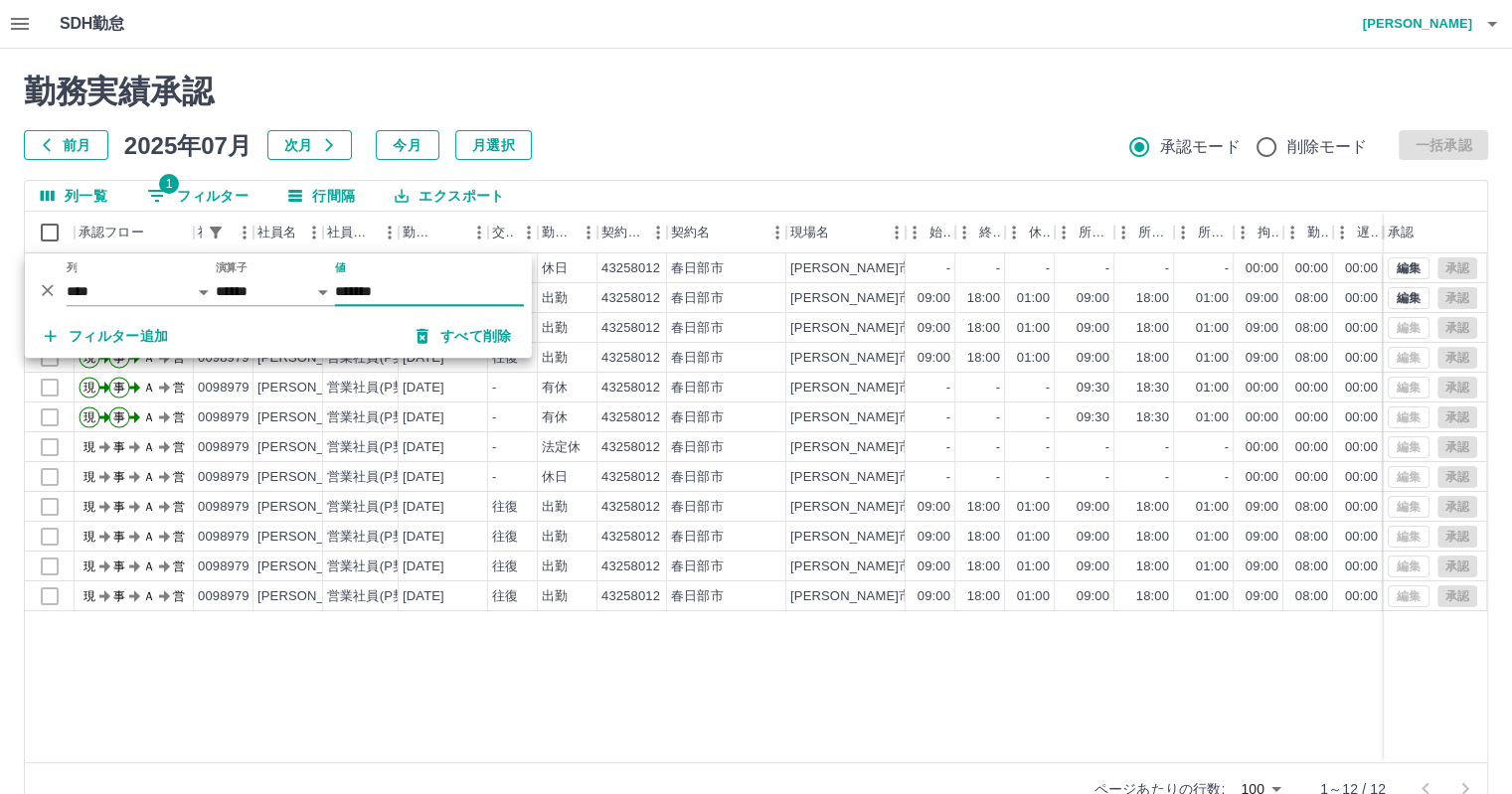 click on "勤務実績承認" at bounding box center [756, 91] 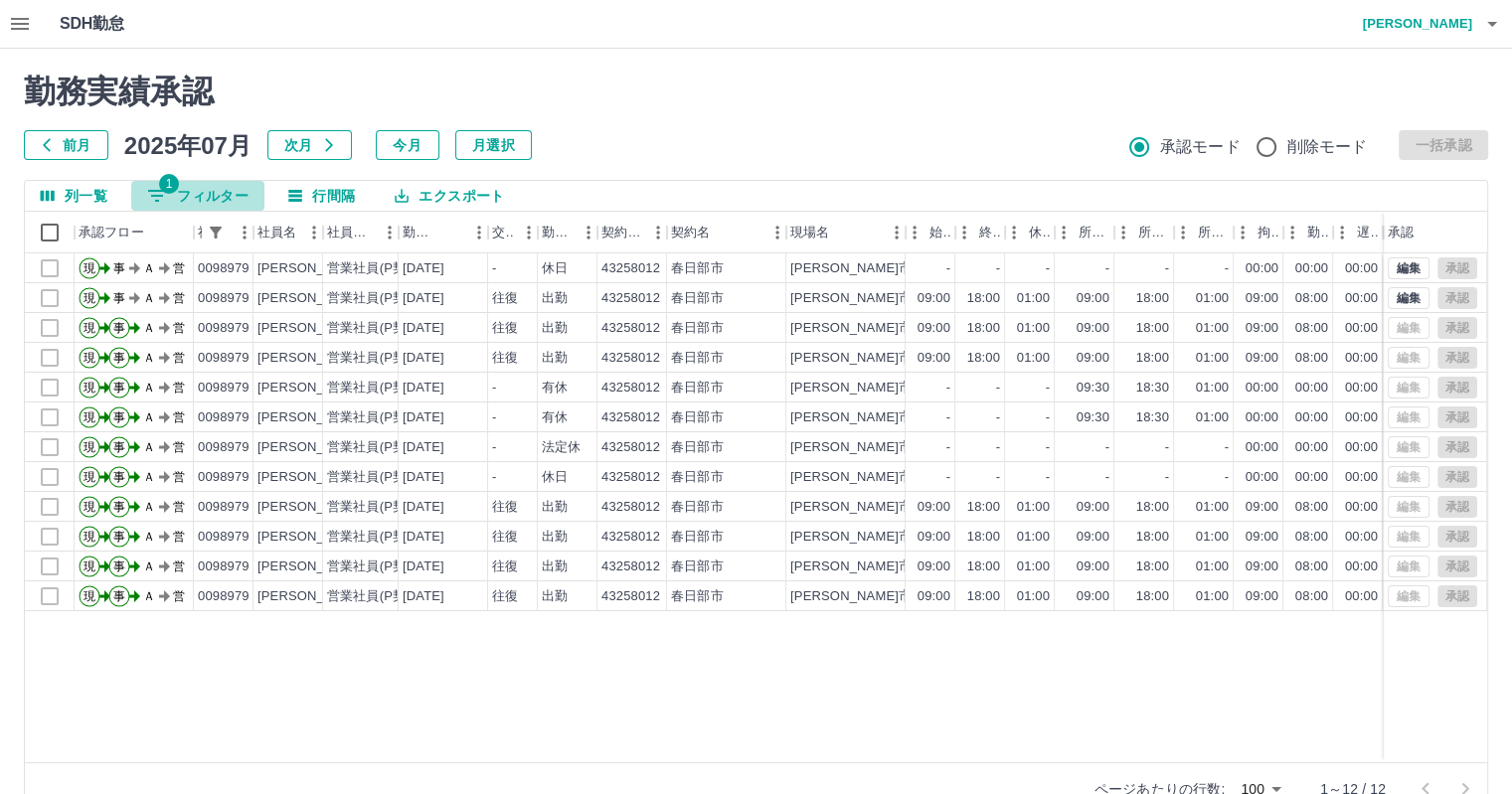 click on "1 フィルター" at bounding box center (198, 196) 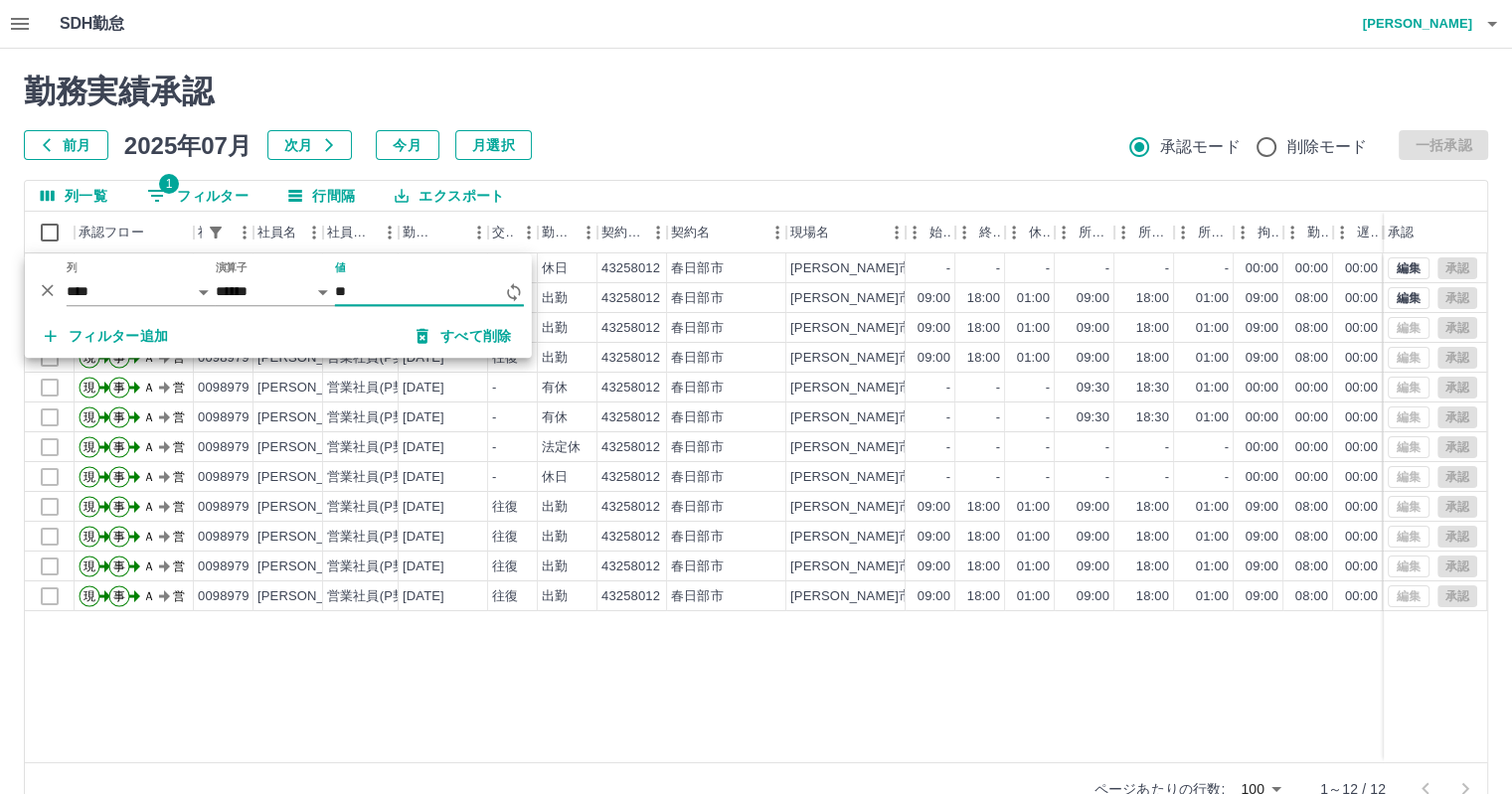 type on "*" 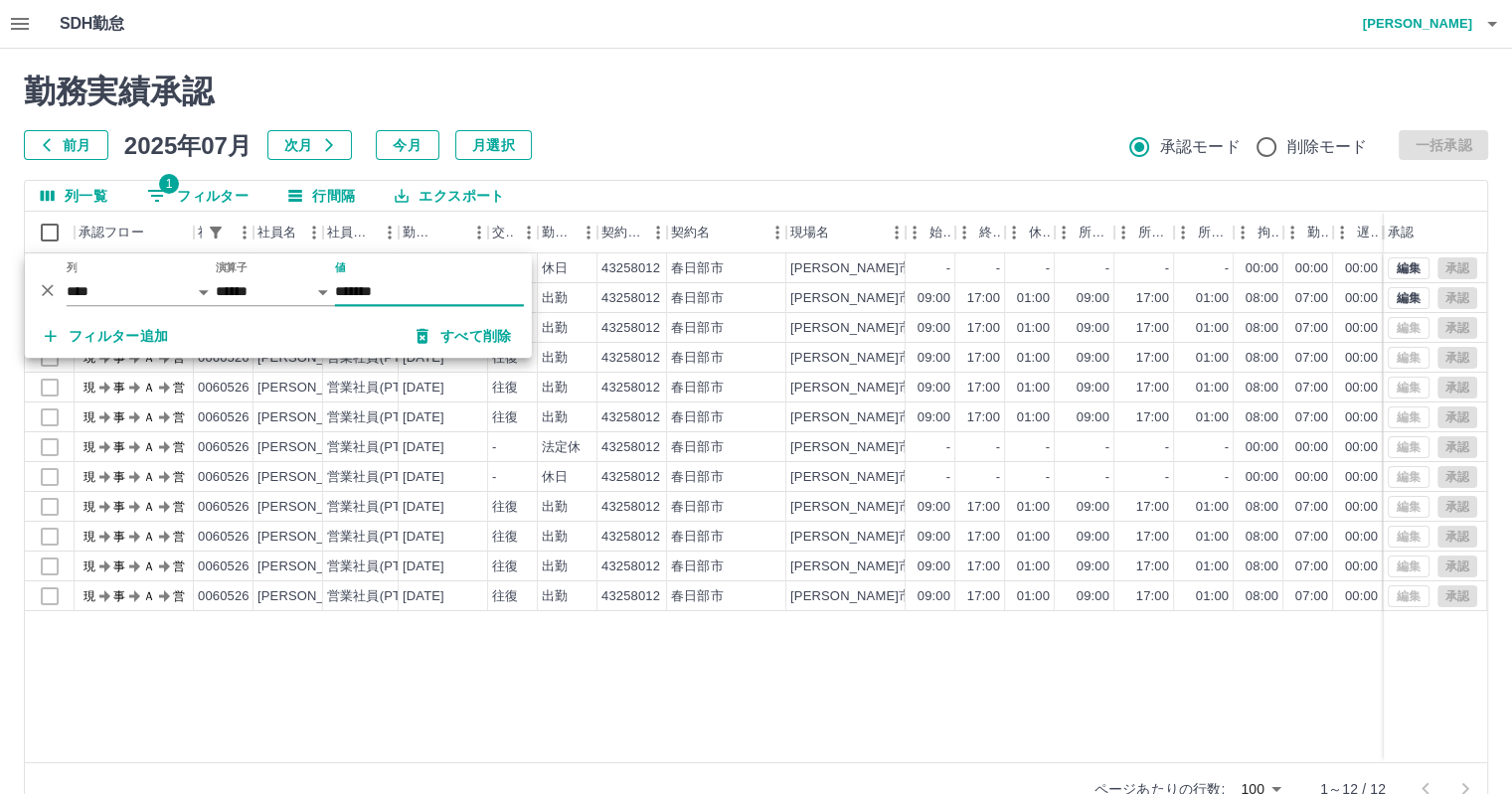 type on "*******" 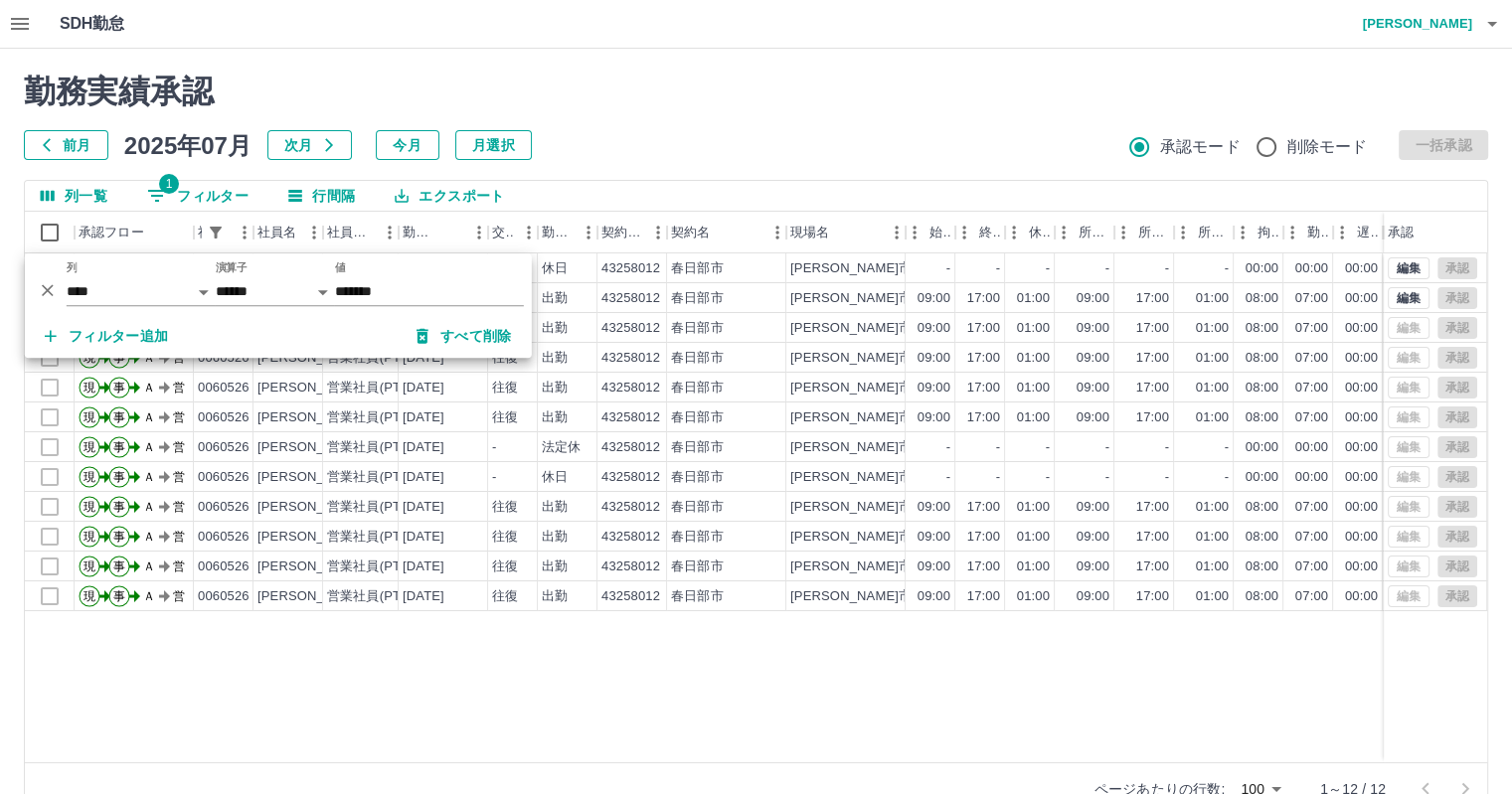 click on "現 事 Ａ 営 0060526 [PERSON_NAME] 営業社員(PT契約) [DATE]  -  休日 43258012 [PERSON_NAME]市 [PERSON_NAME]市放課後児童クラブ事務局 - - - - - - 00:00 00:00 00:00 事務担当者承認待 現 事 Ａ 営 0060526 [PERSON_NAME] 営業社員(PT契約) [DATE] 往復 出勤 43258012 [PERSON_NAME]市 [PERSON_NAME]市放課後児童クラブ事務局 09:00 17:00 01:00 09:00 17:00 01:00 08:00 07:00 00:00 事務担当者承認待 現 事 Ａ 営 0060526 [PERSON_NAME] 営業社員(PT契約) [DATE] 往復 出勤 43258012 [PERSON_NAME]市 [PERSON_NAME]市放課後児童クラブ事務局 09:00 17:00 01:00 09:00 17:00 01:00 08:00 07:00 00:00 AM承認待 現 事 Ａ 営 0060526 [PERSON_NAME] 営業社員(PT契約) [DATE] 往復 出勤 43258012 [PERSON_NAME]市 [PERSON_NAME]市放課後児童クラブ事務局 09:00 17:00 01:00 09:00 17:00 01:00 08:00 07:00 00:00 AM承認待 現 事 Ａ 営 0060526 [PERSON_NAME] 営業社員(PT契約) [DATE] 往復 出勤 43258012 [PERSON_NAME][GEOGRAPHIC_DATA] 09:00 17:00 01:00 09:00 現" at bounding box center (893, 508) 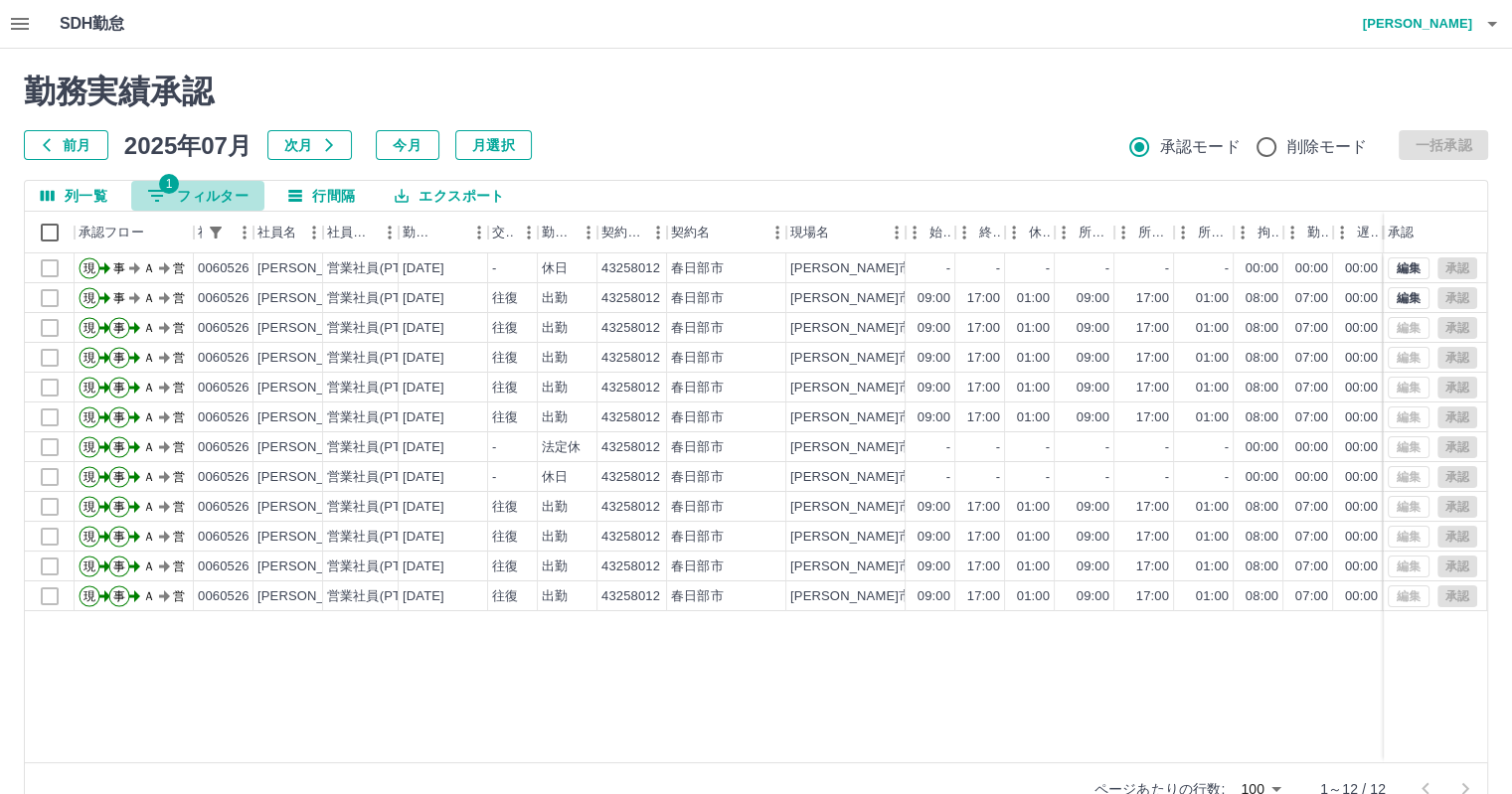 click on "1 フィルター" at bounding box center (198, 196) 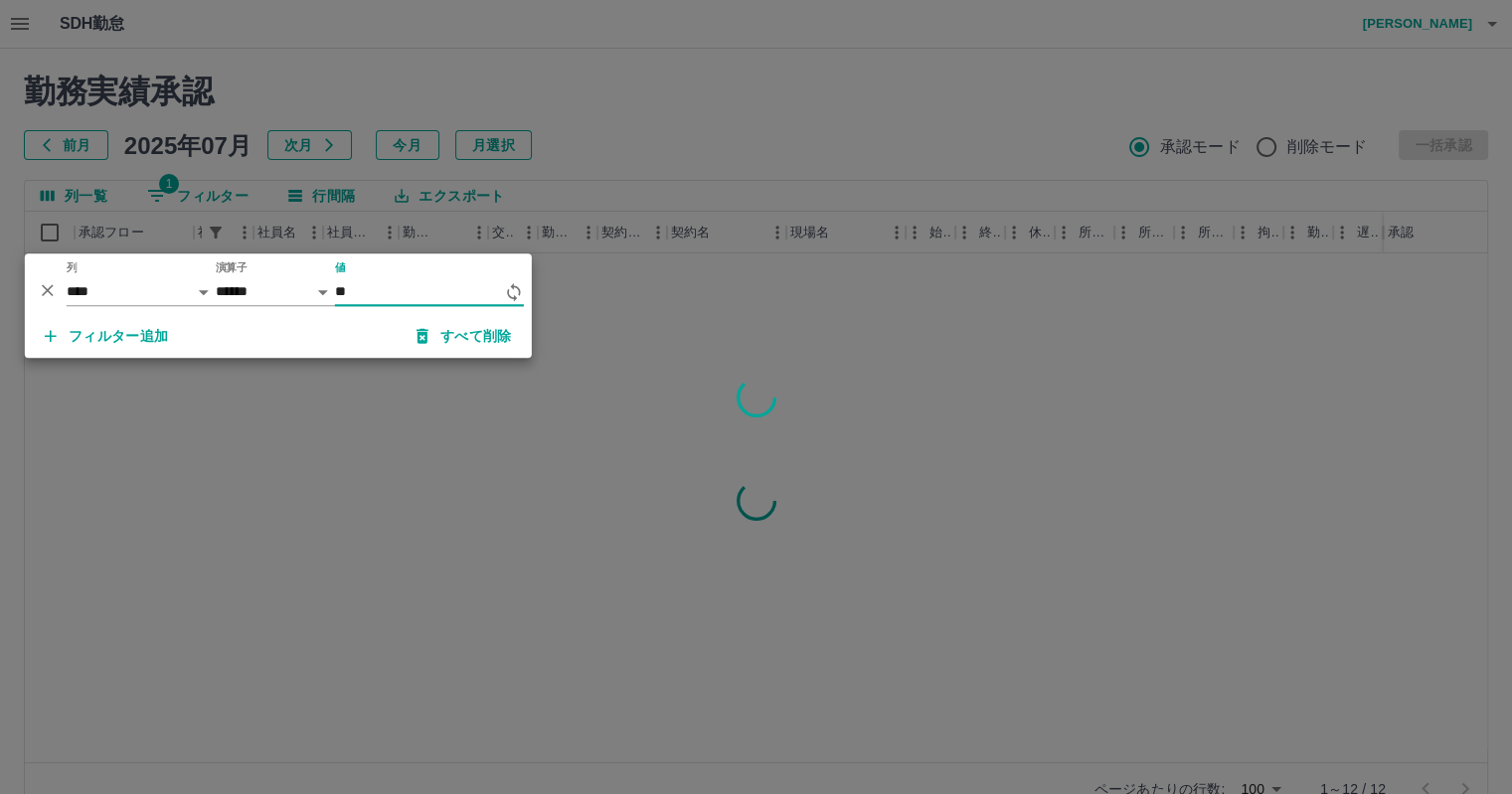 type on "*" 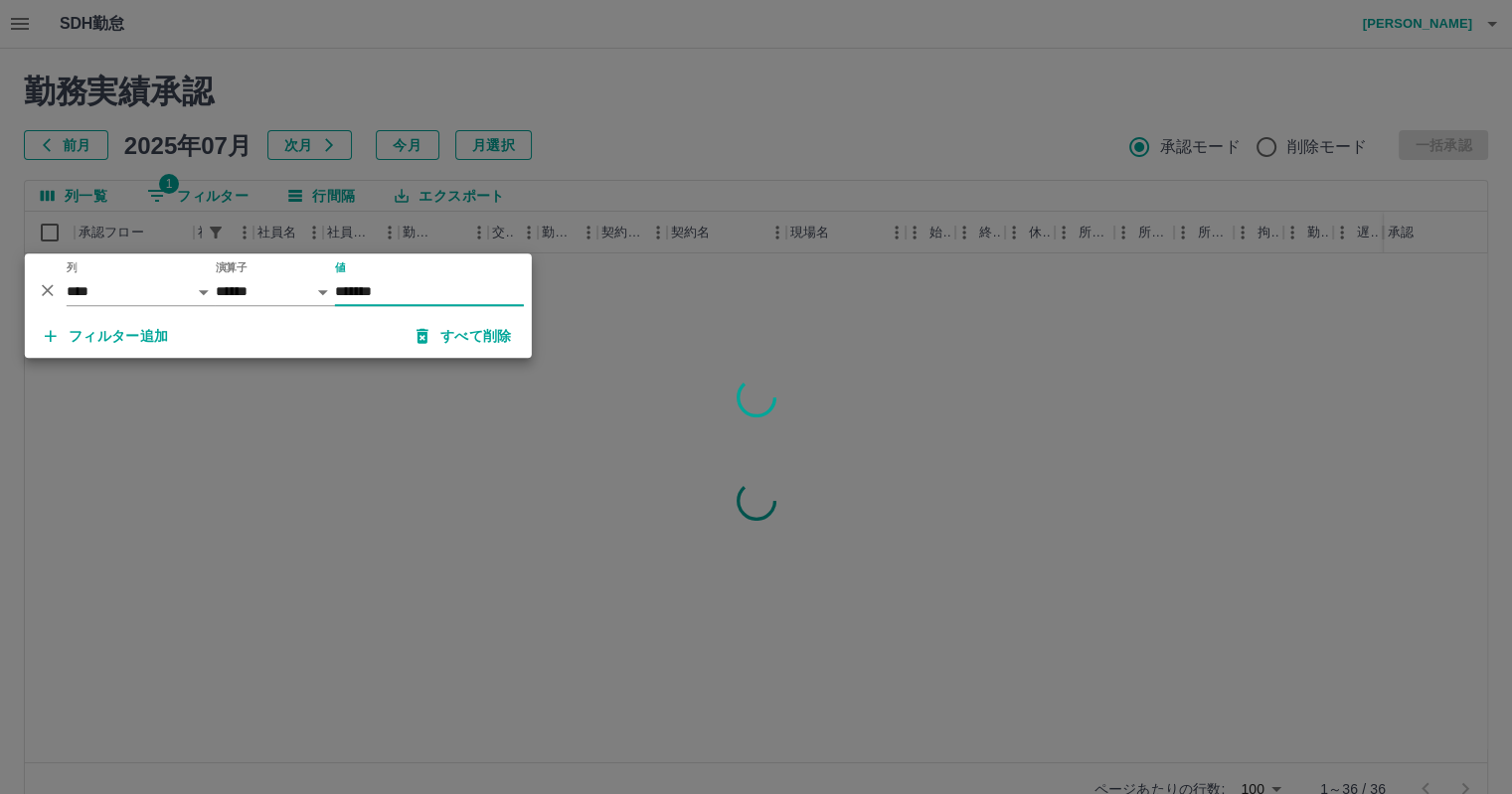 type on "*******" 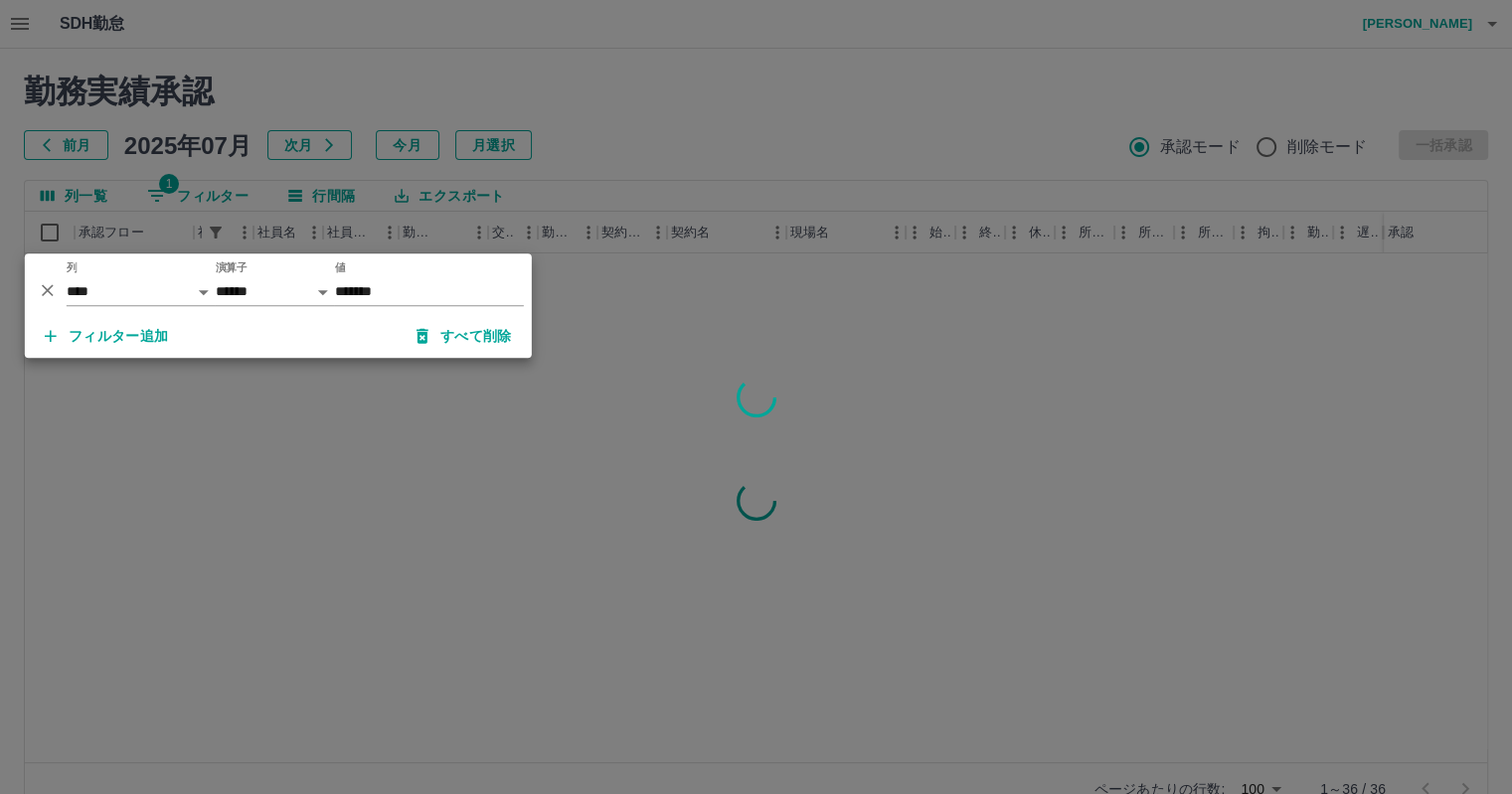 click at bounding box center (756, 397) 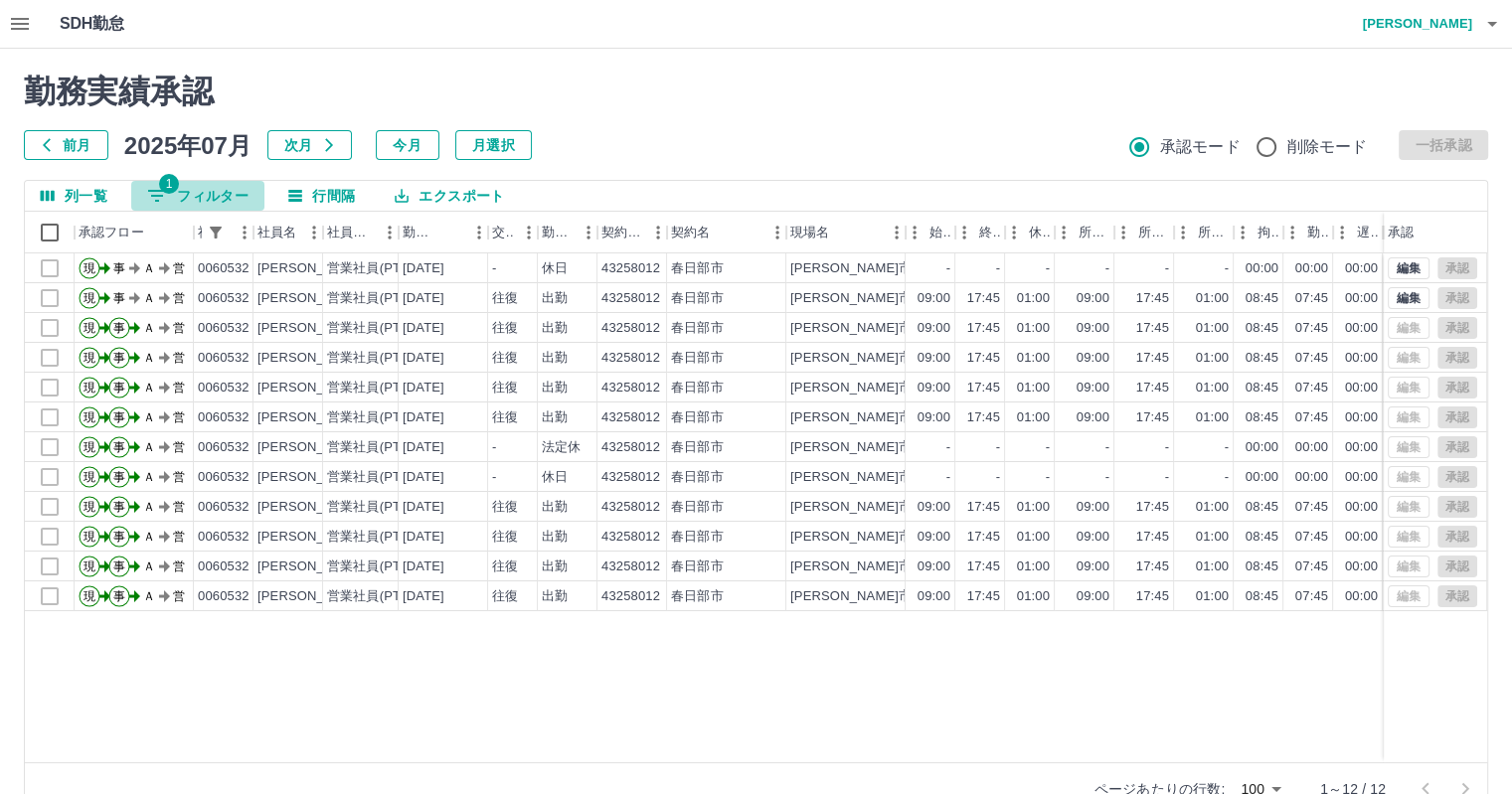 click on "1 フィルター" at bounding box center [198, 196] 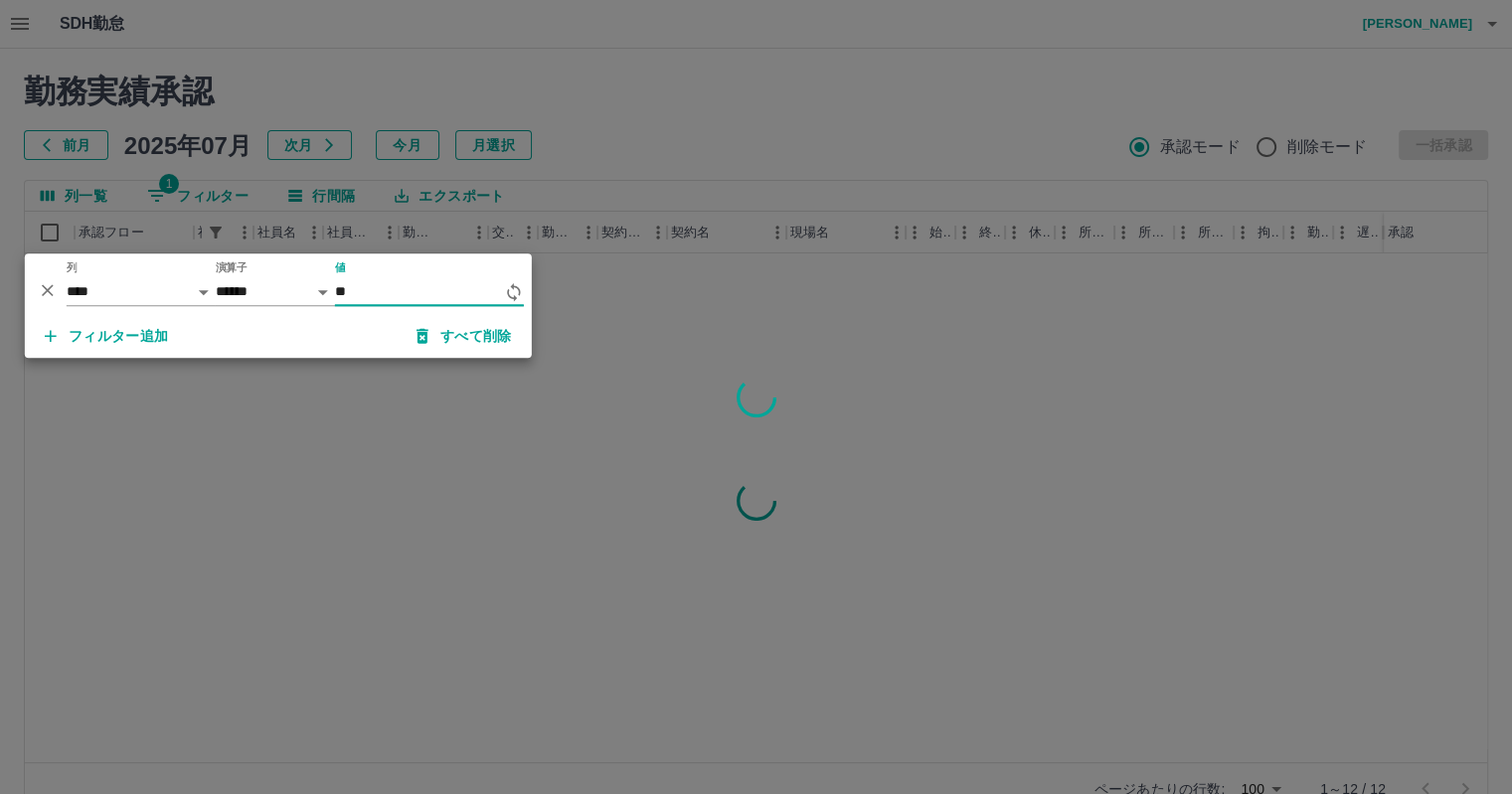 type on "*" 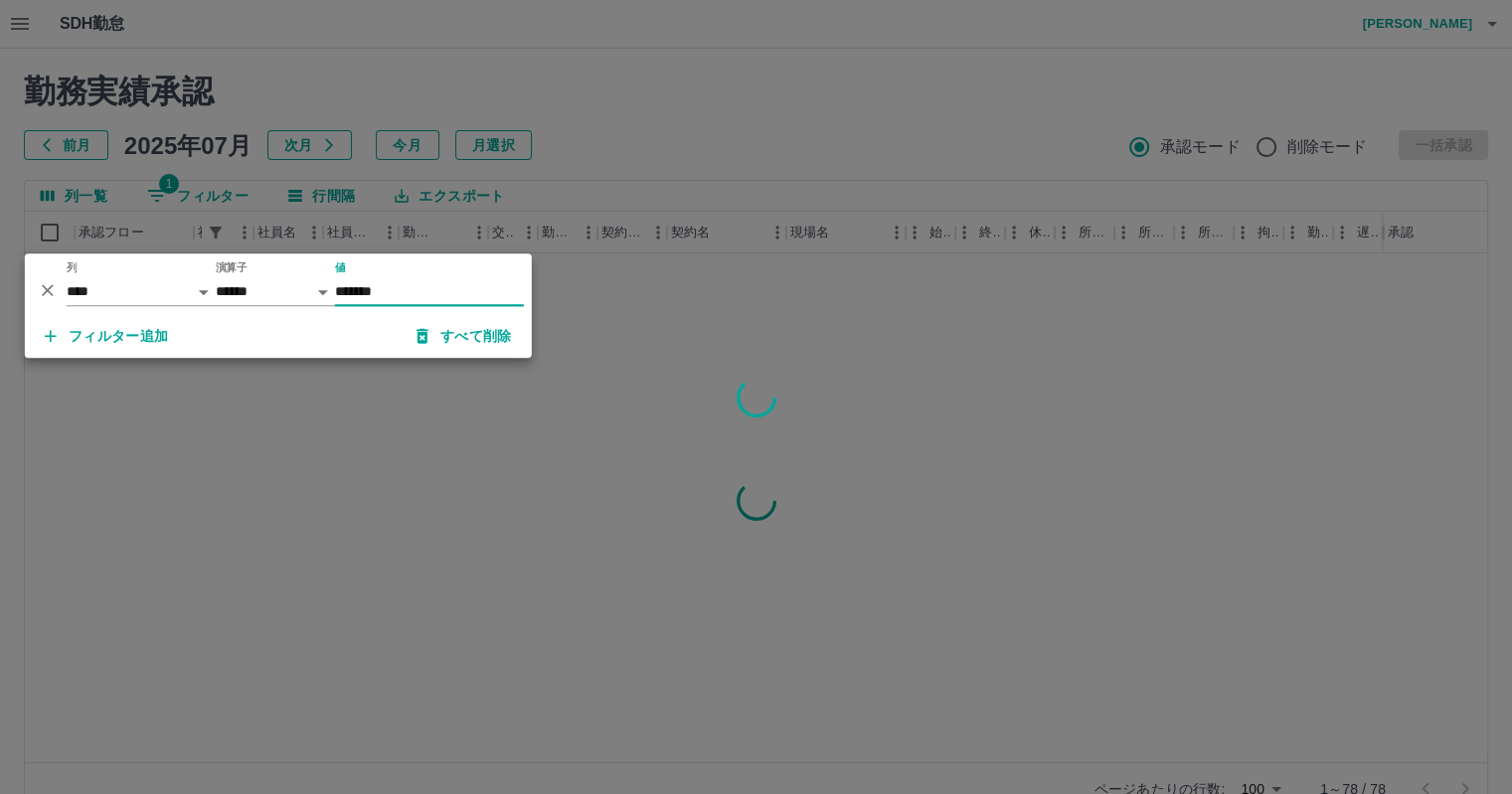 type on "*******" 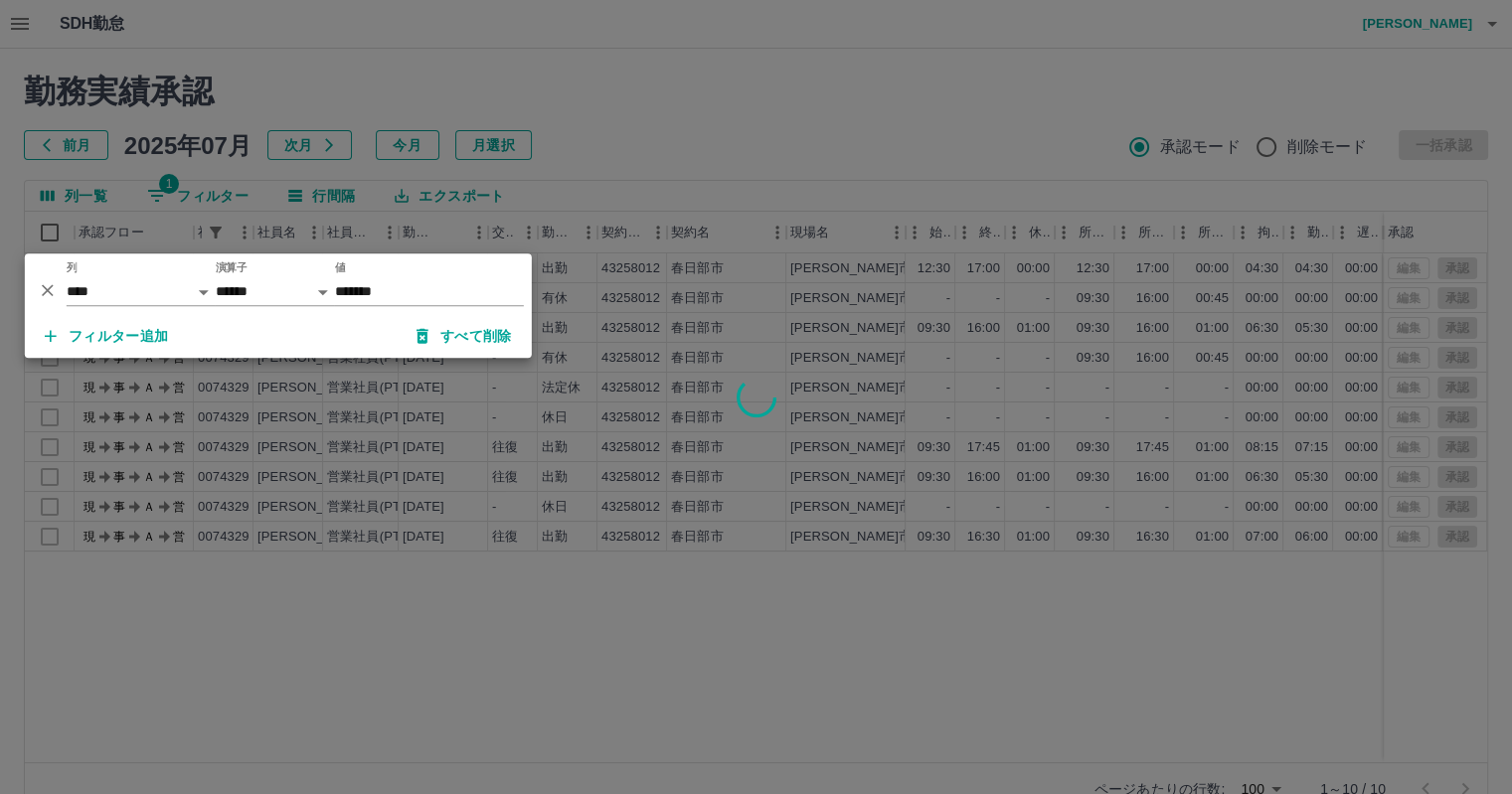 click at bounding box center [756, 397] 